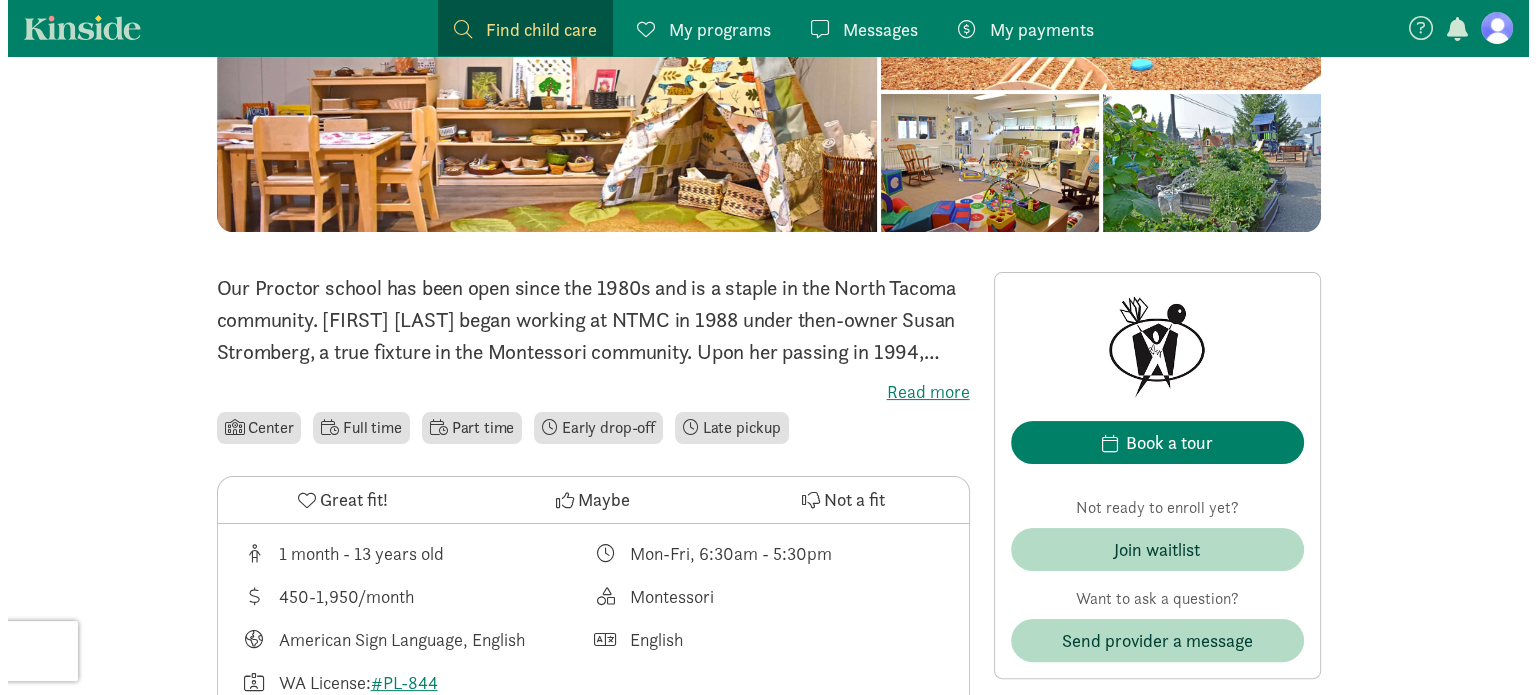 scroll, scrollTop: 300, scrollLeft: 0, axis: vertical 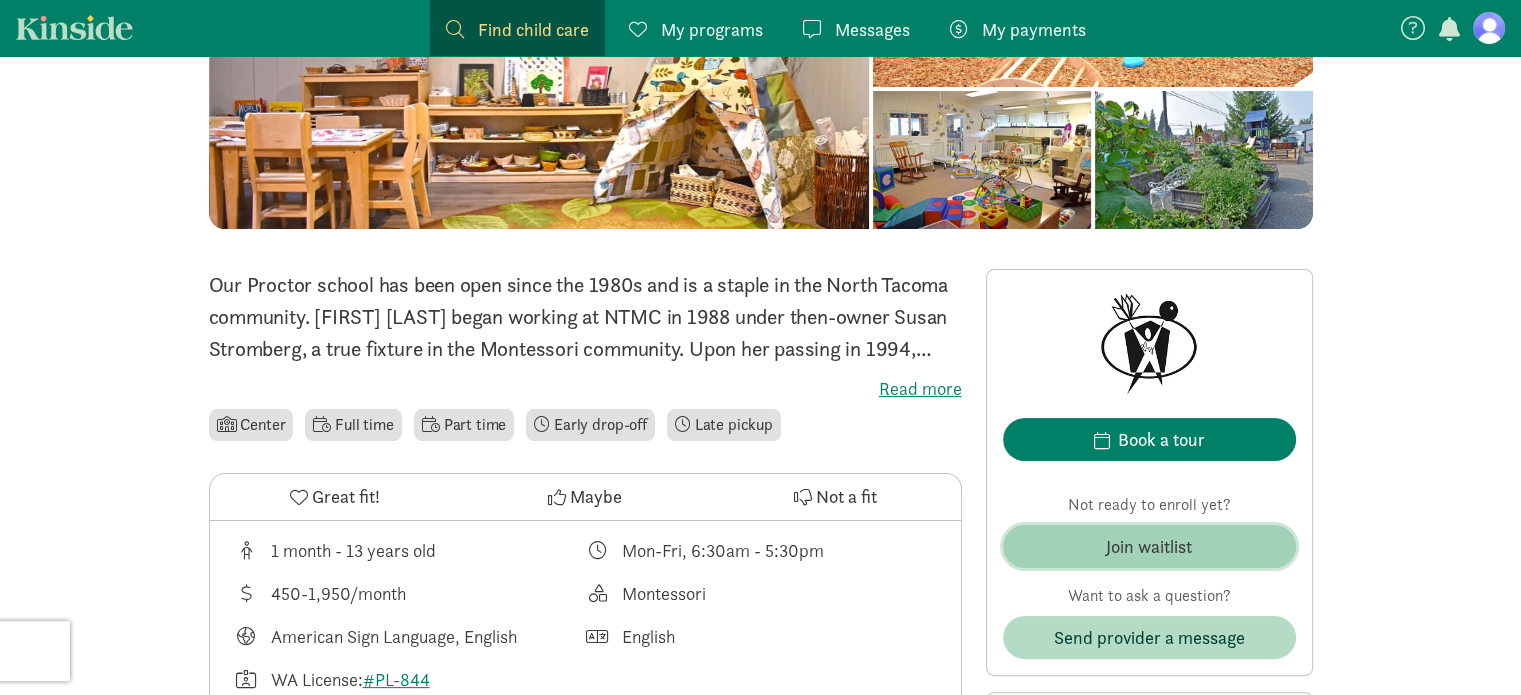 click on "Join waitlist" 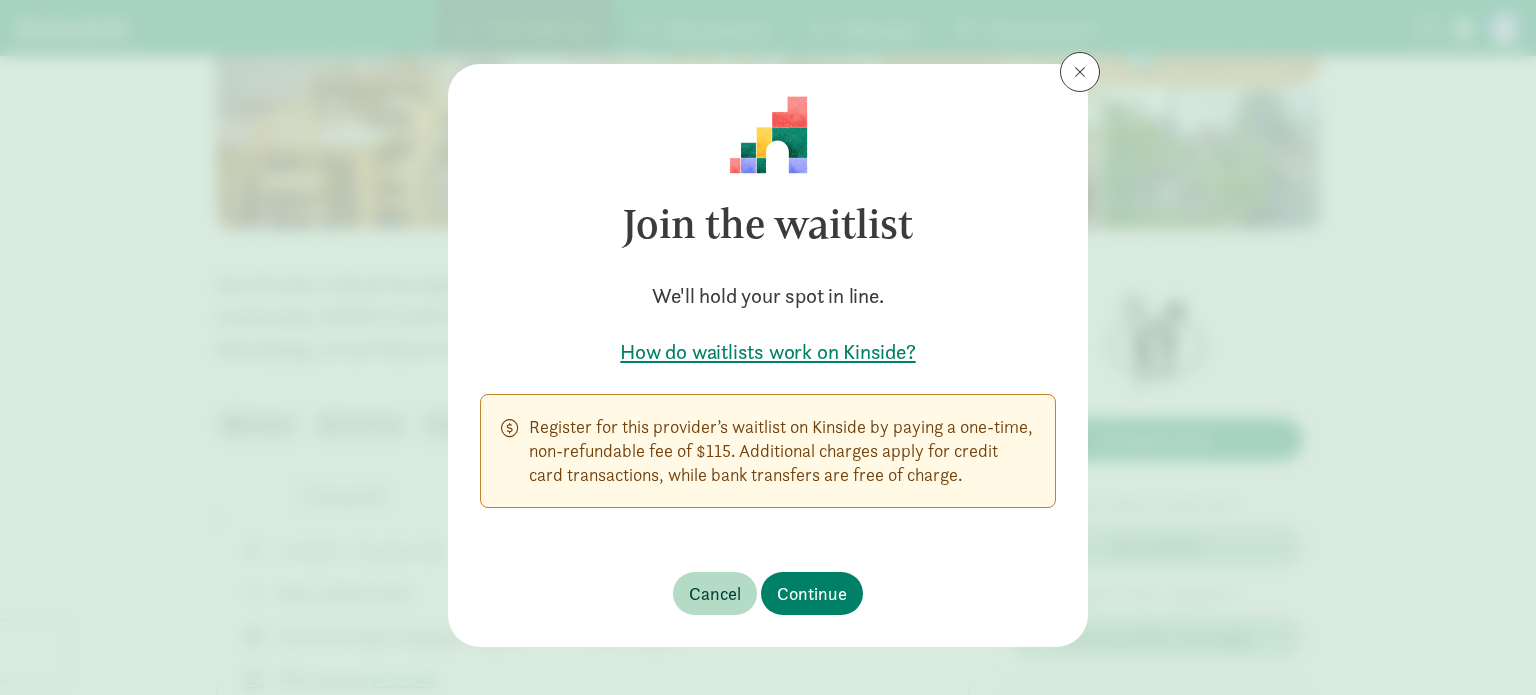 click on "How do waitlists work on Kinside?" at bounding box center (768, 352) 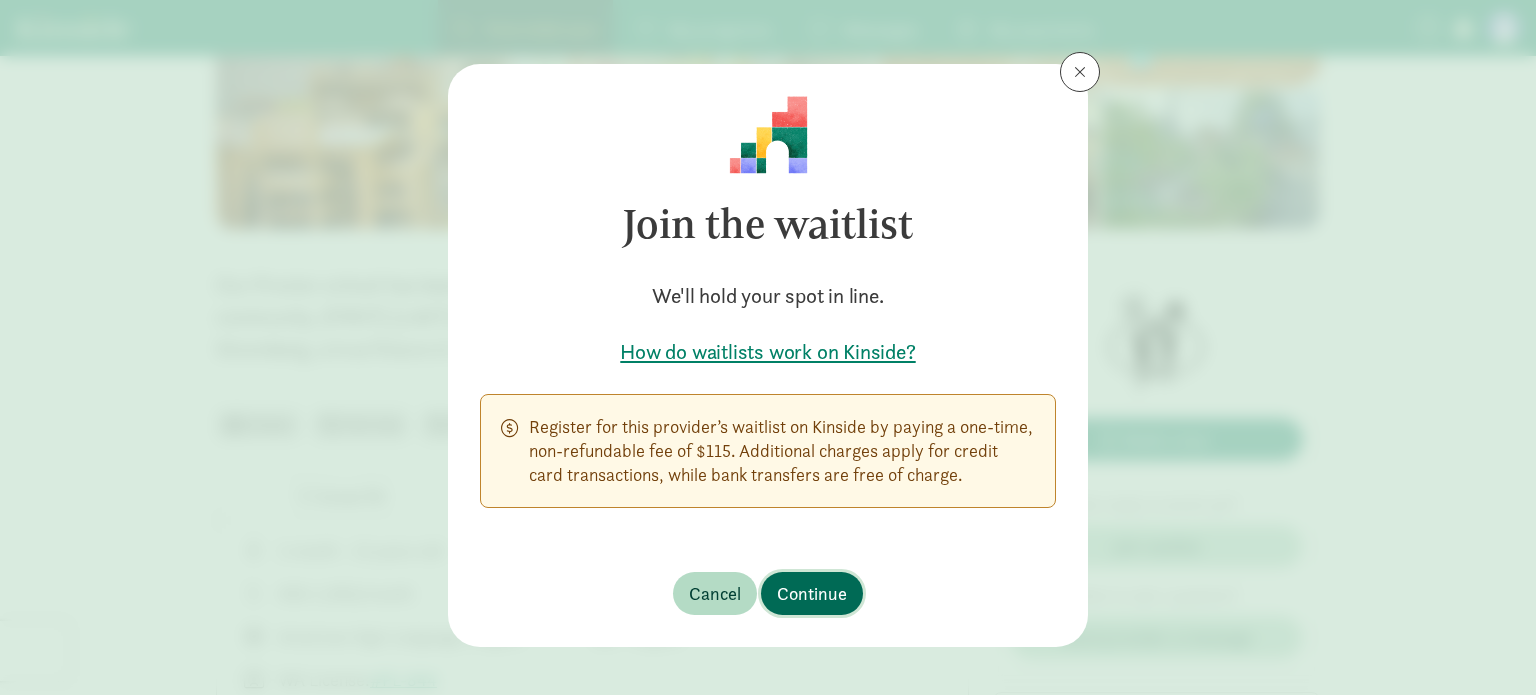 click on "Continue" at bounding box center (812, 593) 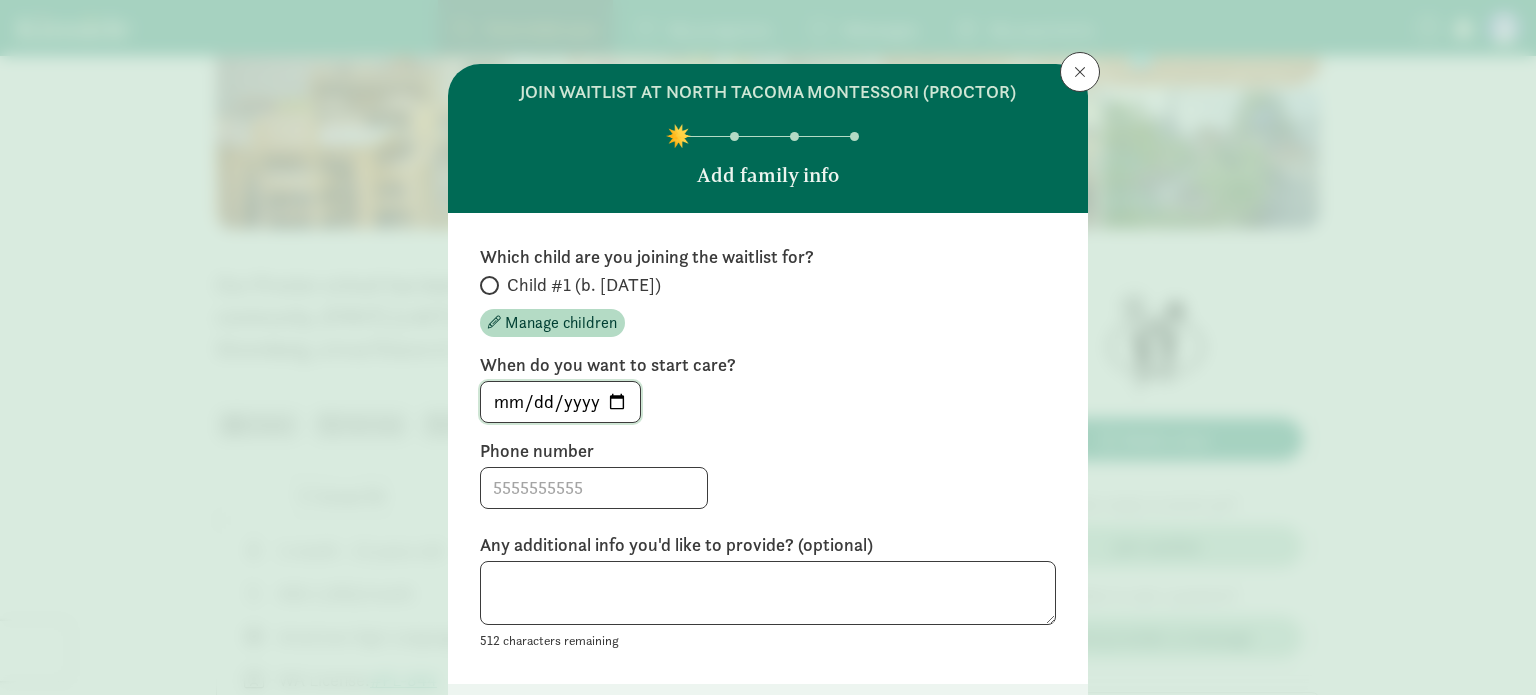 click on "[DATE]" 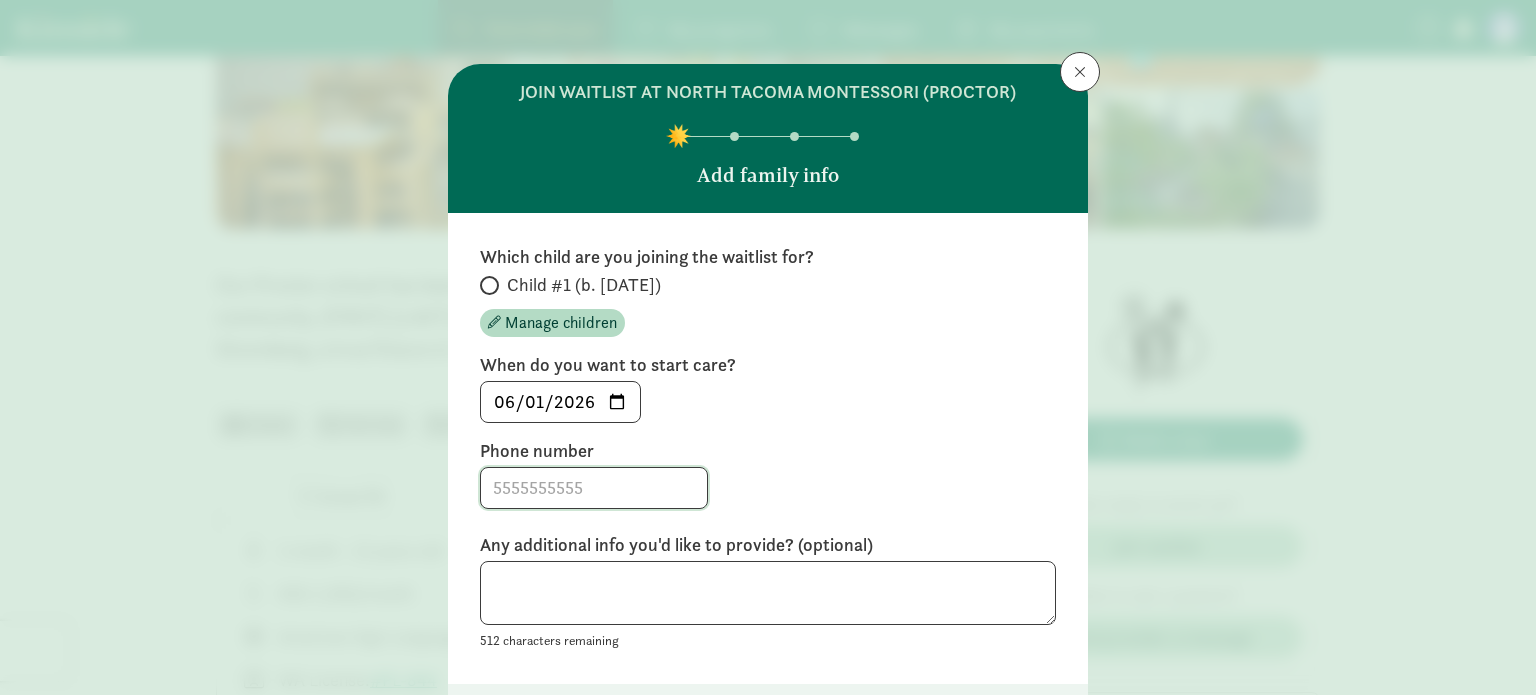 click 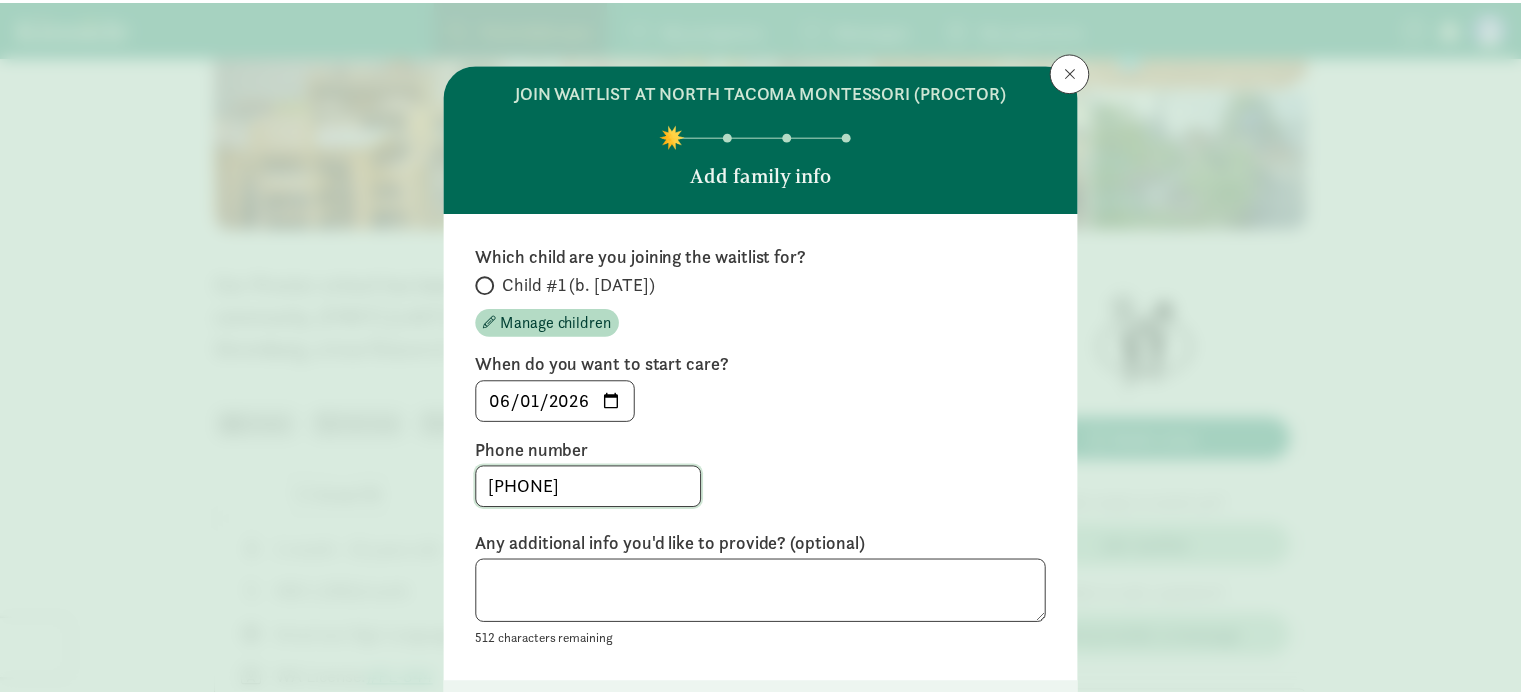 scroll, scrollTop: 100, scrollLeft: 0, axis: vertical 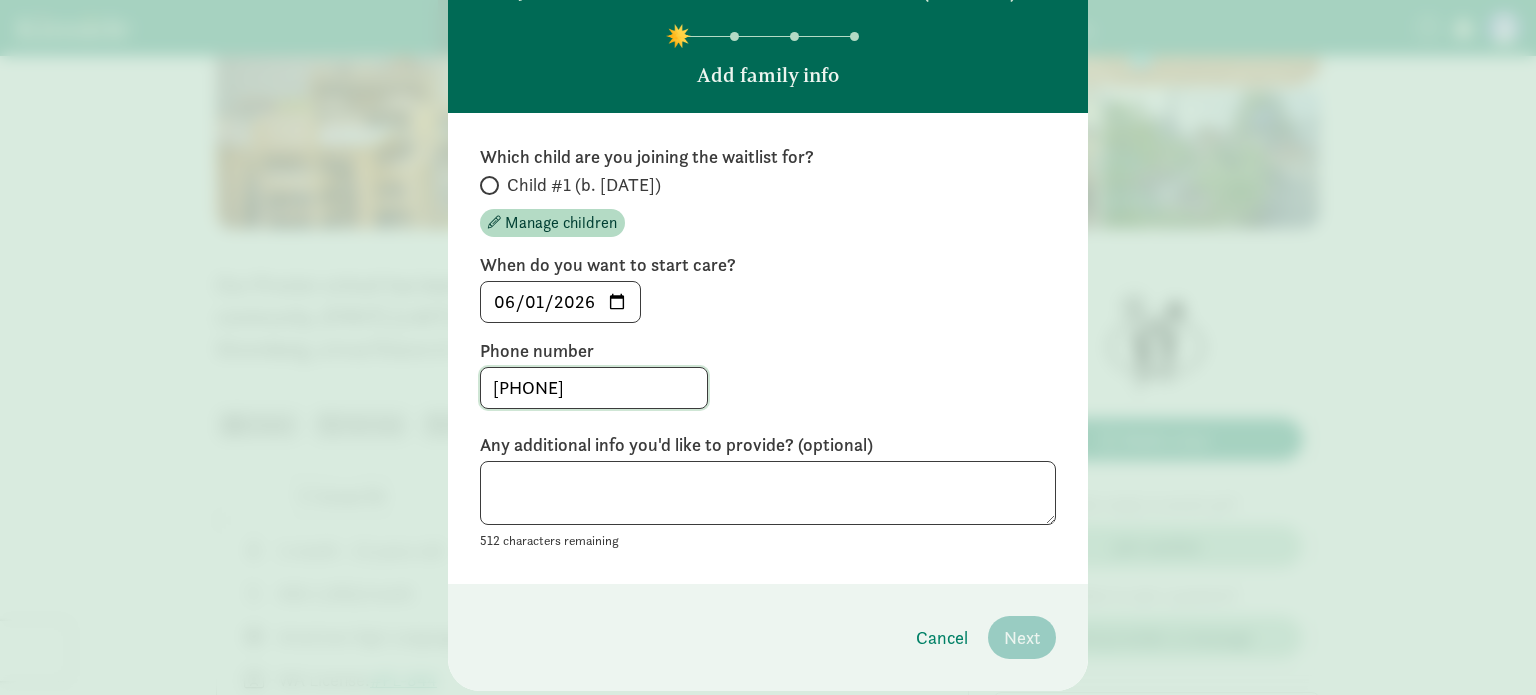 type on "[PHONE]" 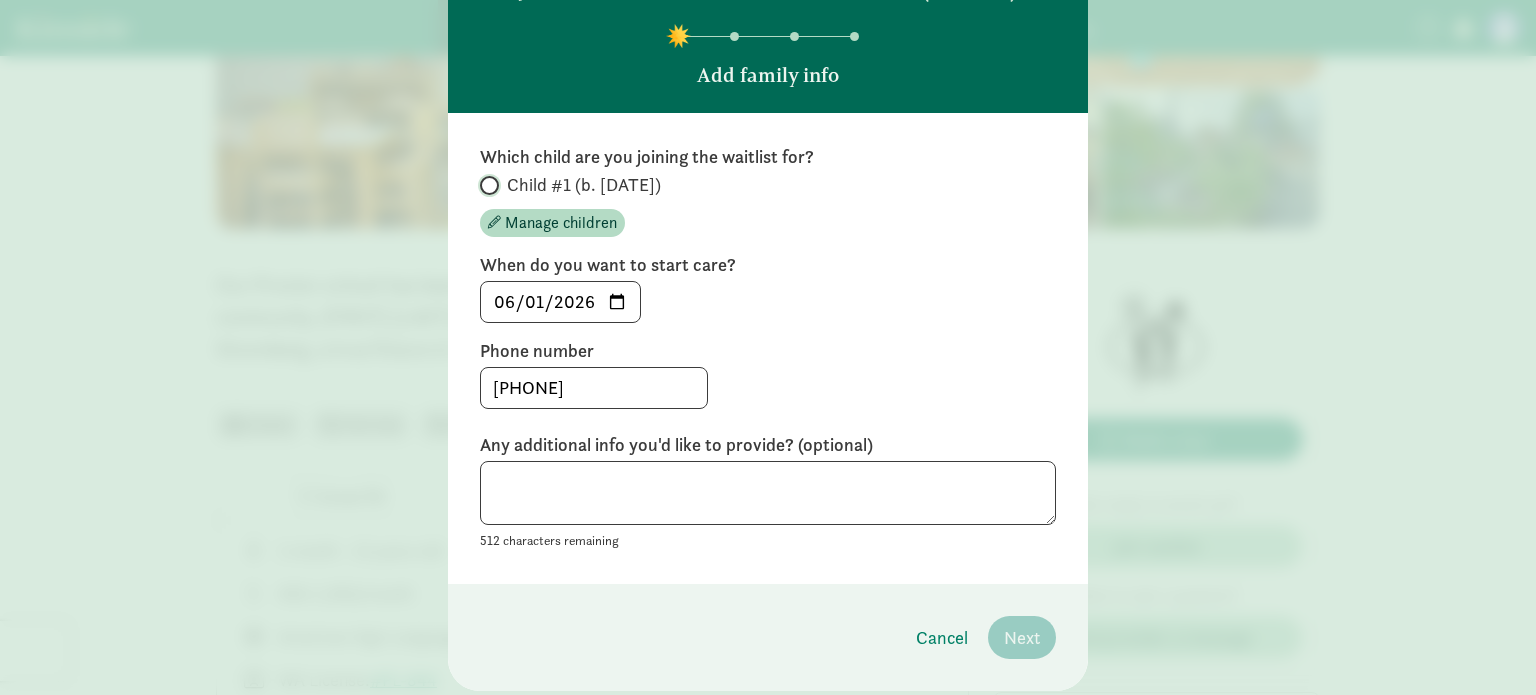 click on "Child #1 (b. [DATE])" at bounding box center (486, 185) 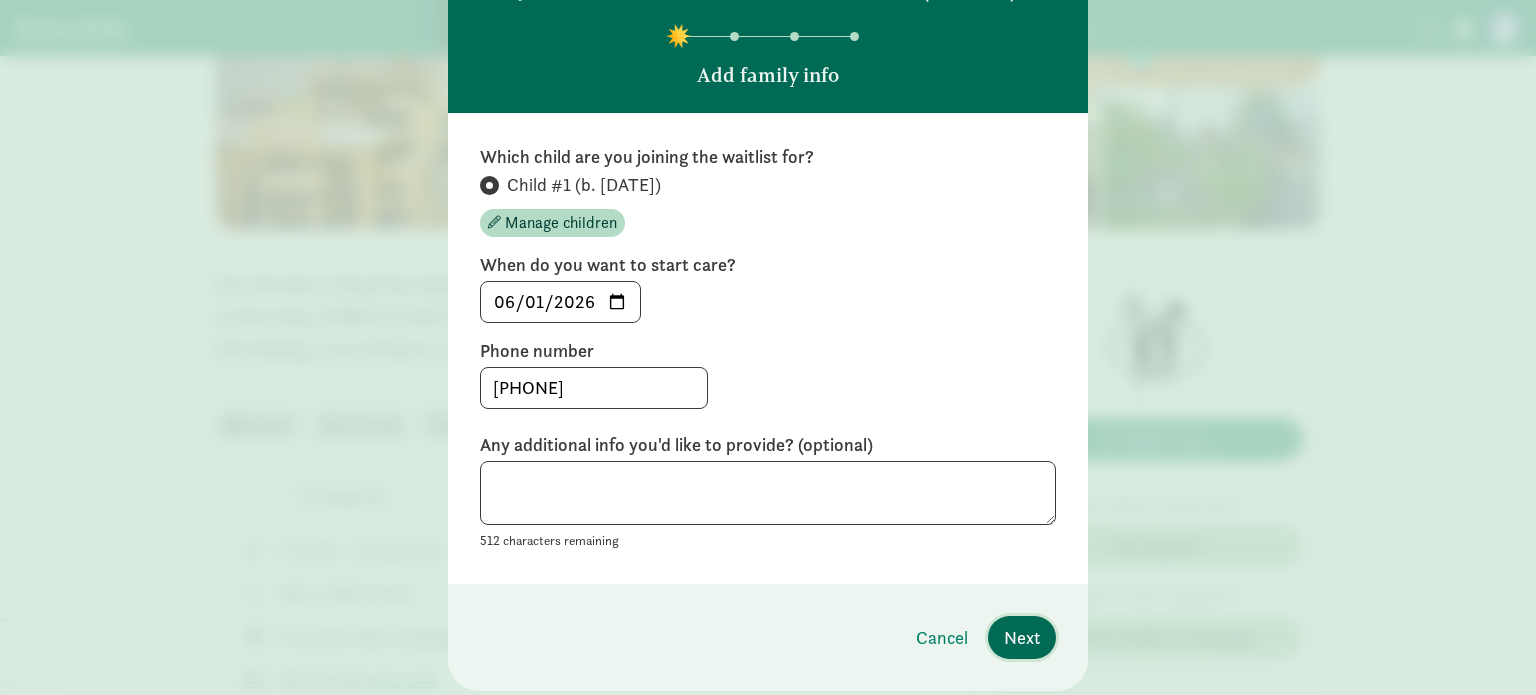 click on "Next" at bounding box center [1022, 637] 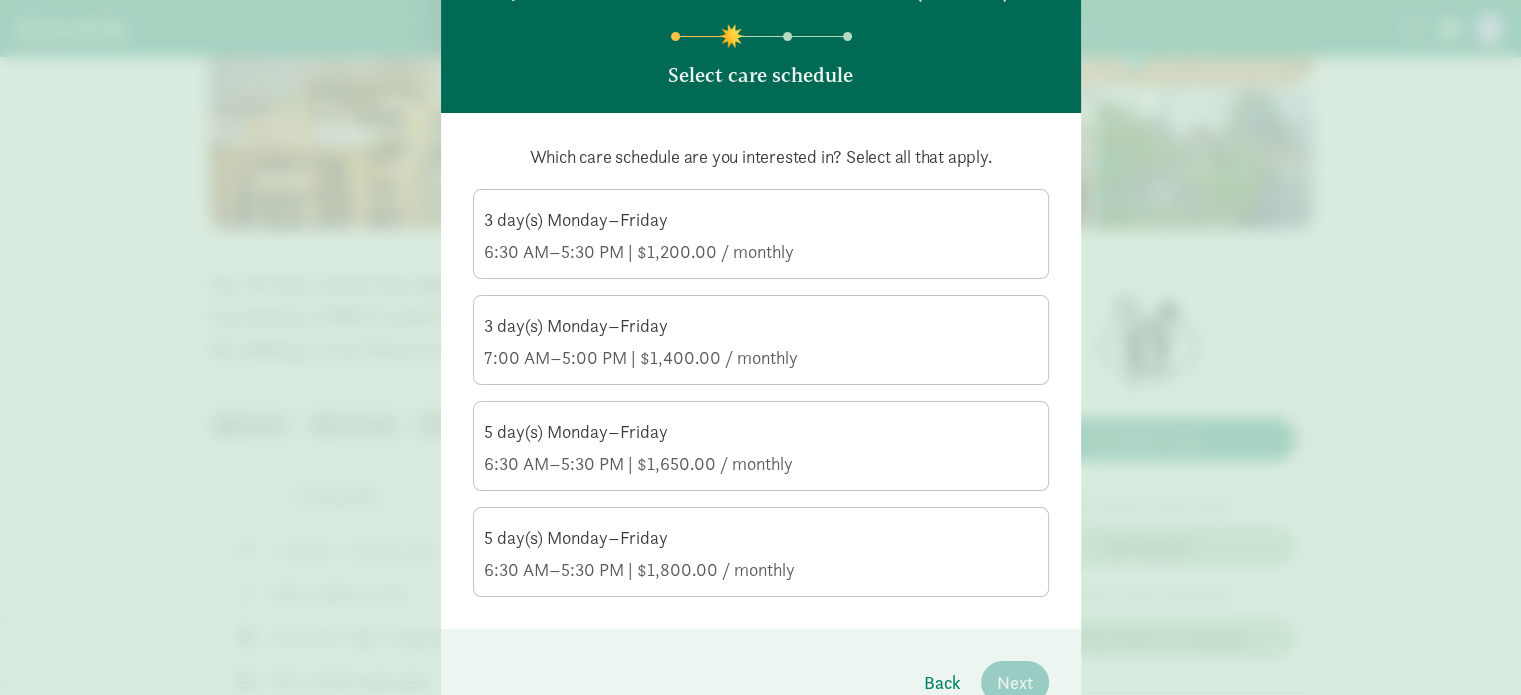 click on "5 day(s) Monday–Friday 6:30 AM–5:30 PM | $[AMOUNT] / monthly" at bounding box center (761, 448) 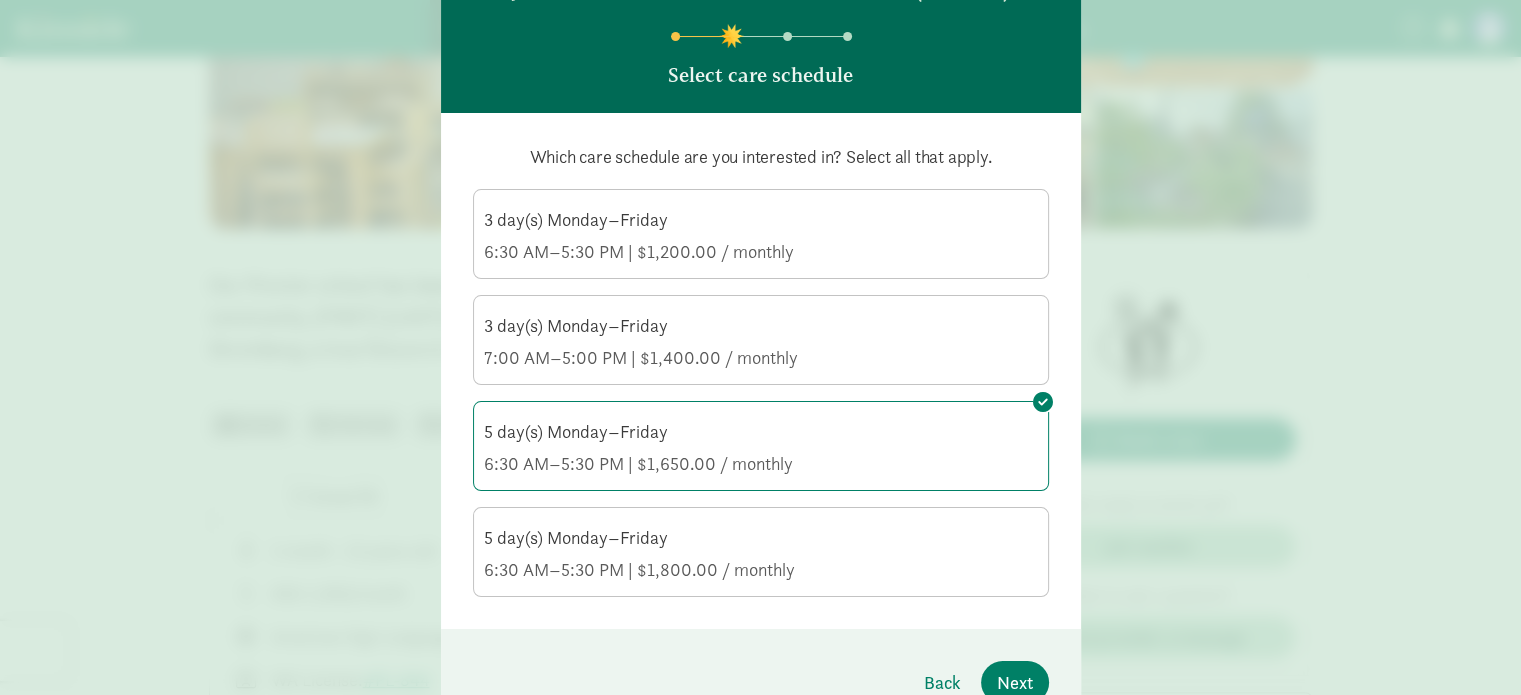 click on "5 day(s) Monday–Friday" 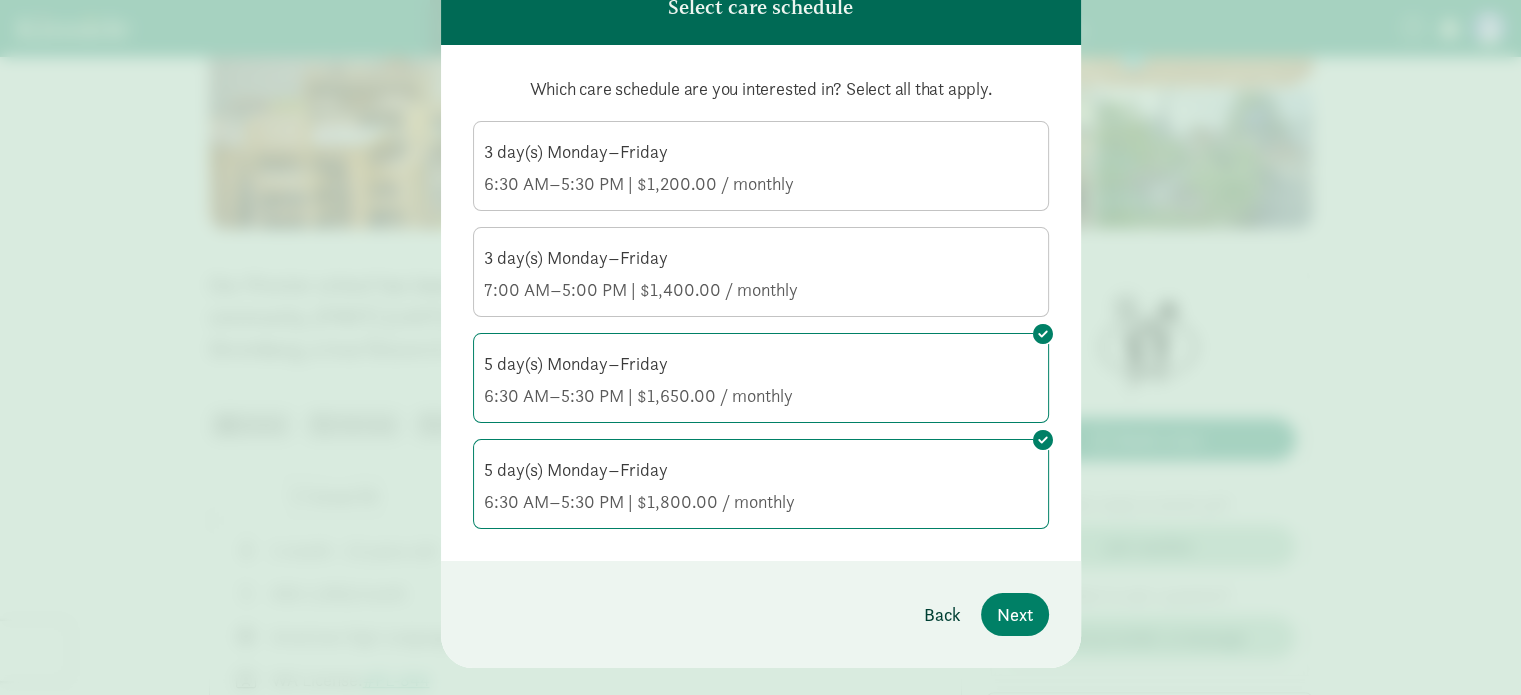 scroll, scrollTop: 200, scrollLeft: 0, axis: vertical 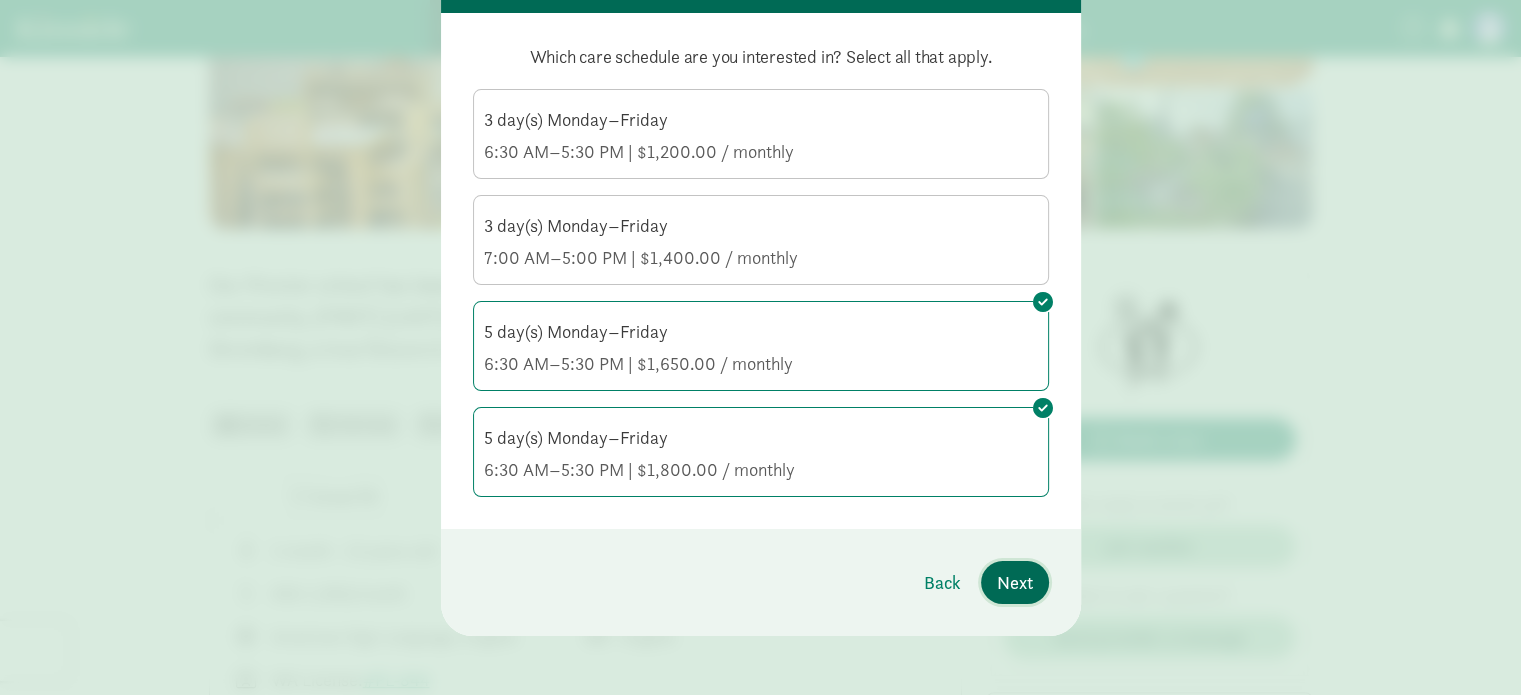 click on "Next" at bounding box center [1015, 582] 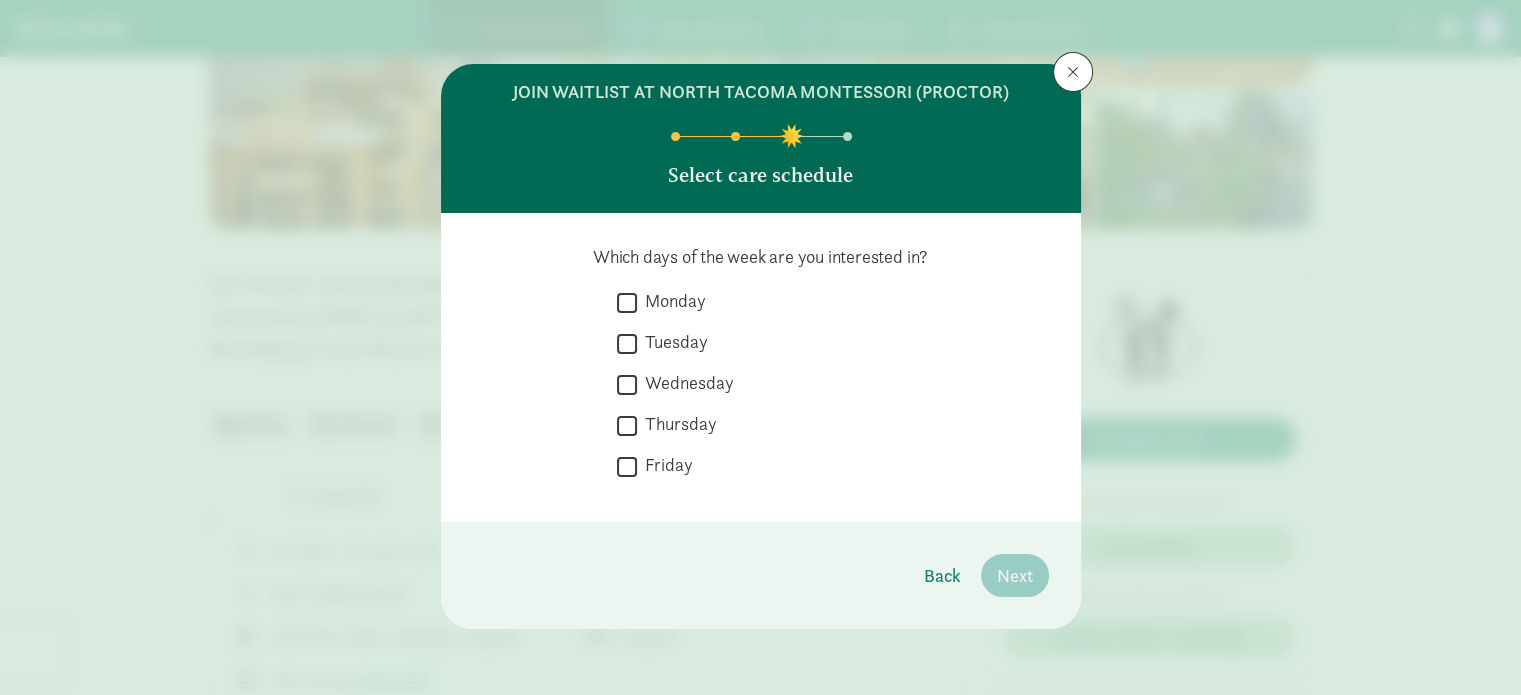 scroll, scrollTop: 0, scrollLeft: 0, axis: both 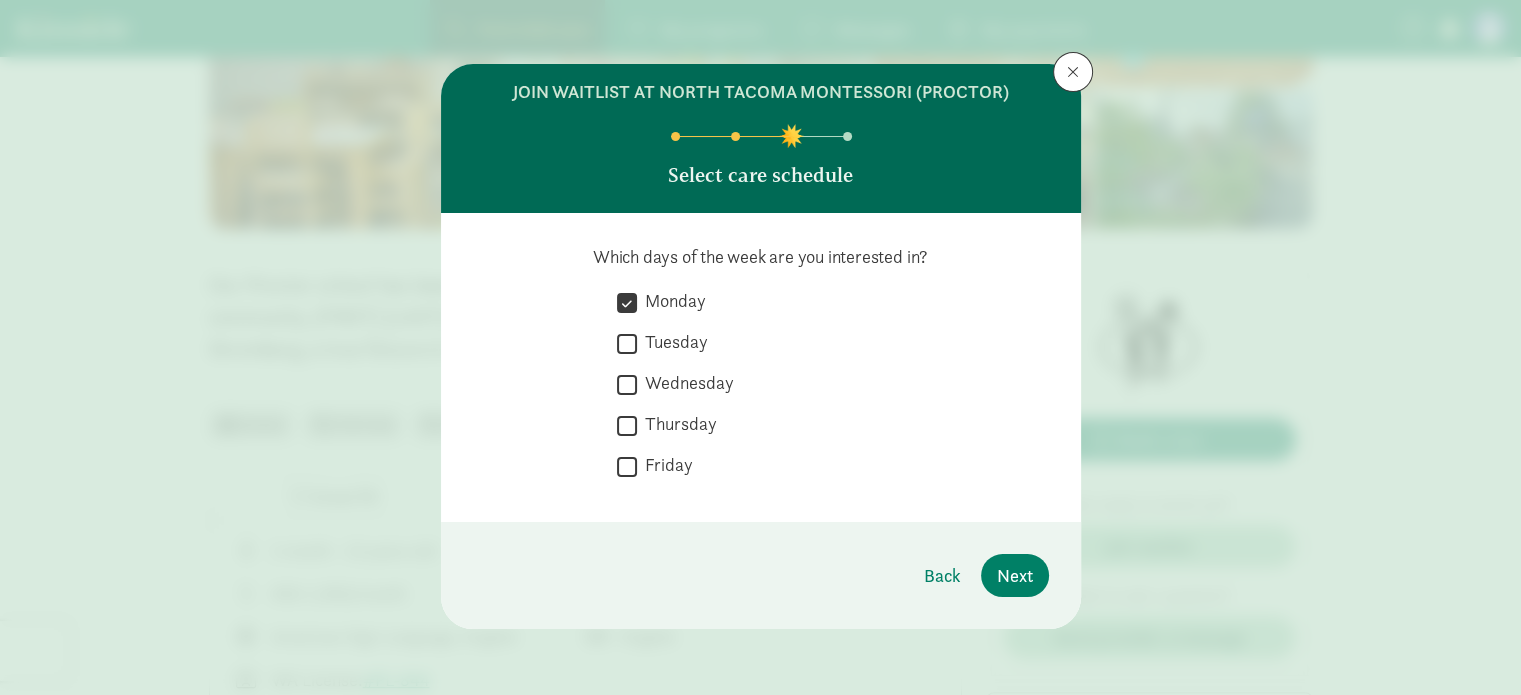 click on "Tuesday" at bounding box center (627, 343) 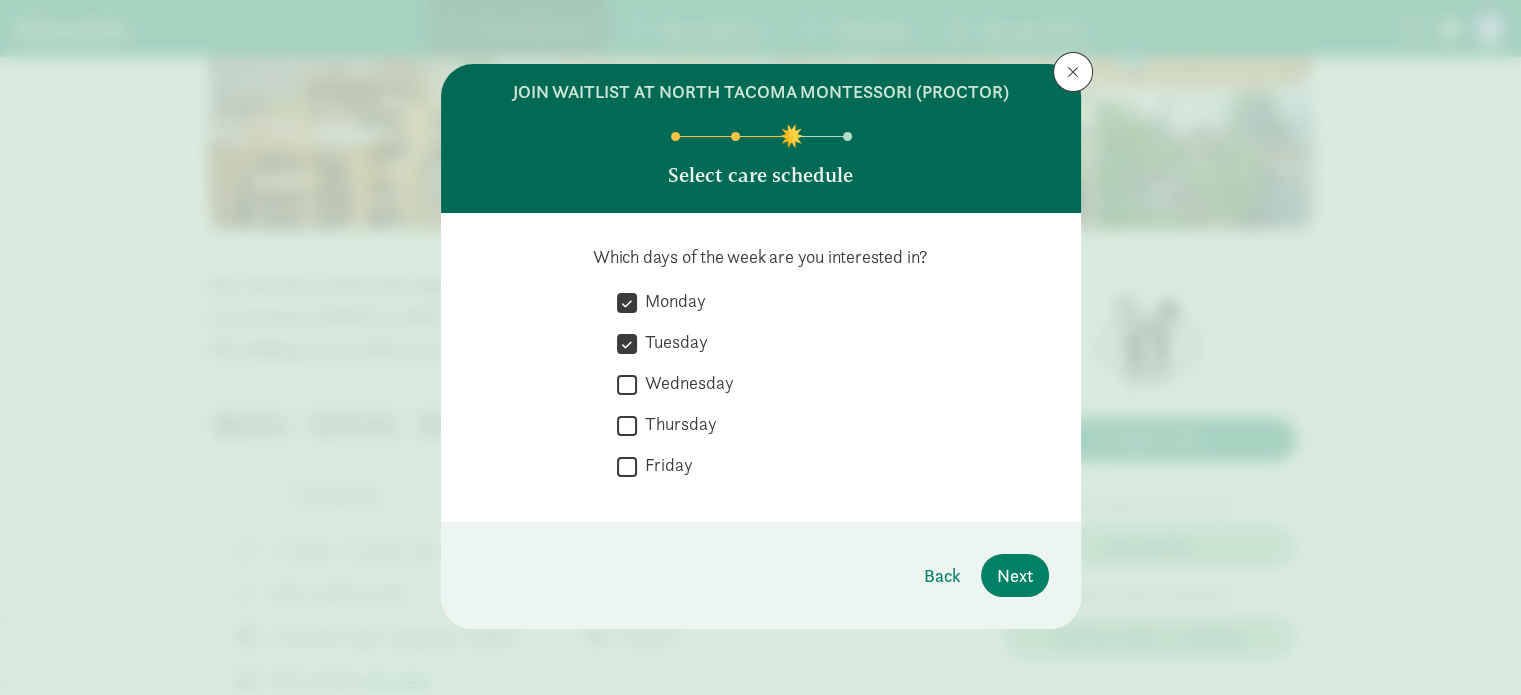 click on "Wednesday" at bounding box center (627, 384) 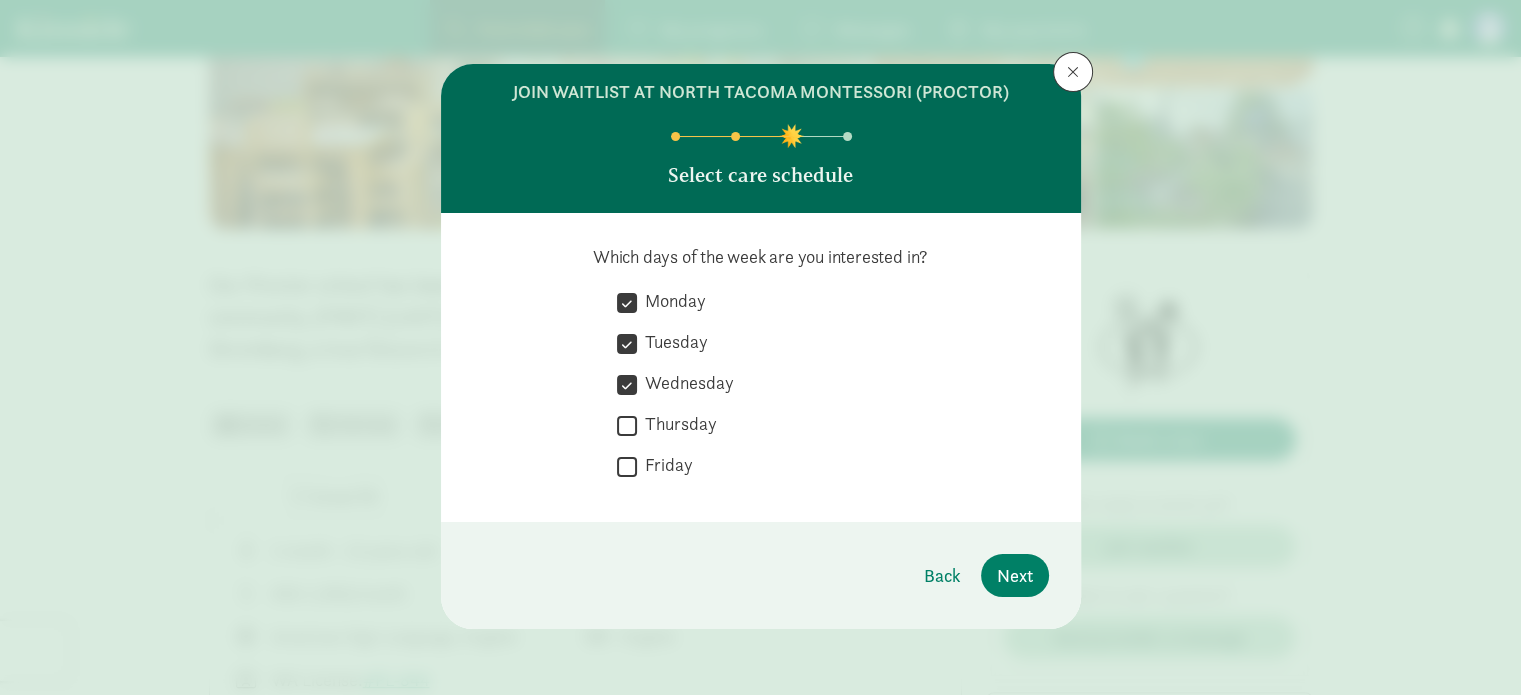 click on "Thursday" at bounding box center (627, 425) 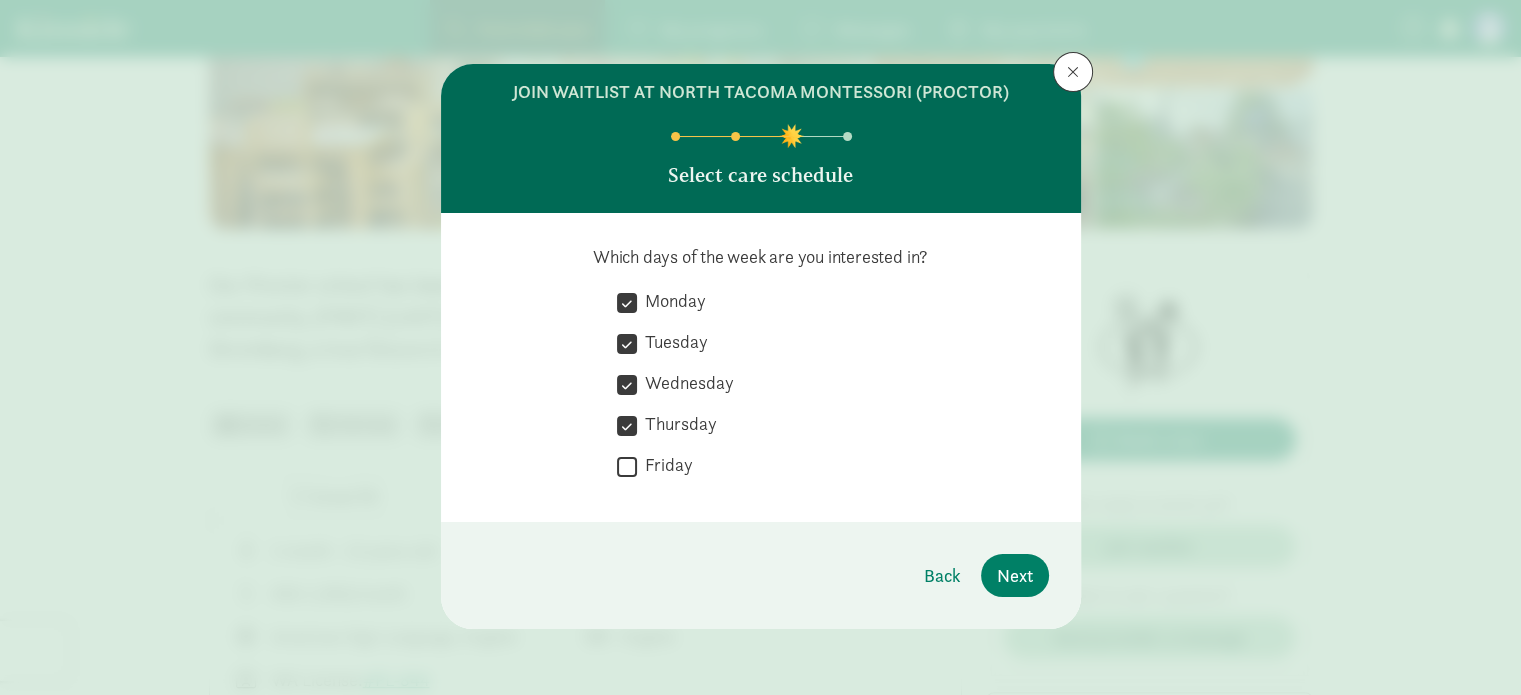 click on "Friday" at bounding box center [627, 466] 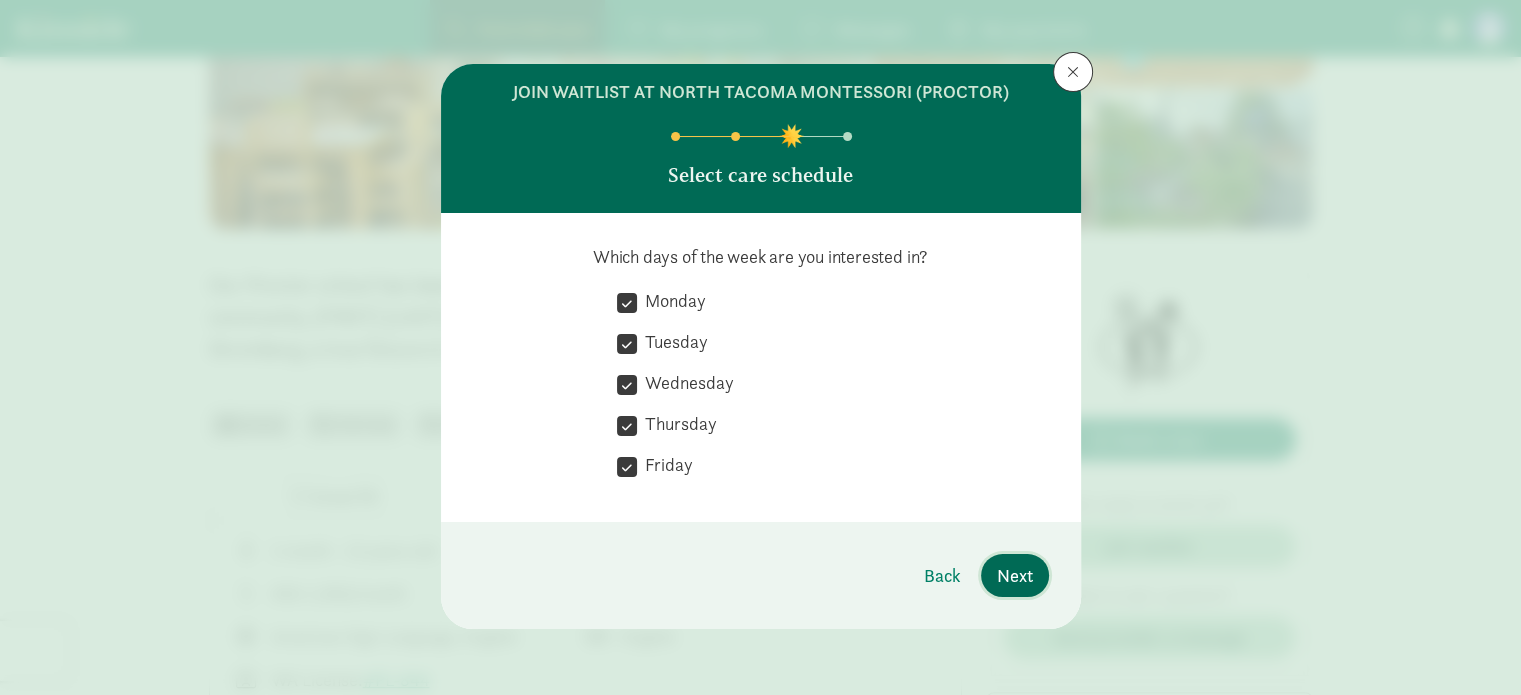 click on "Next" at bounding box center [1015, 575] 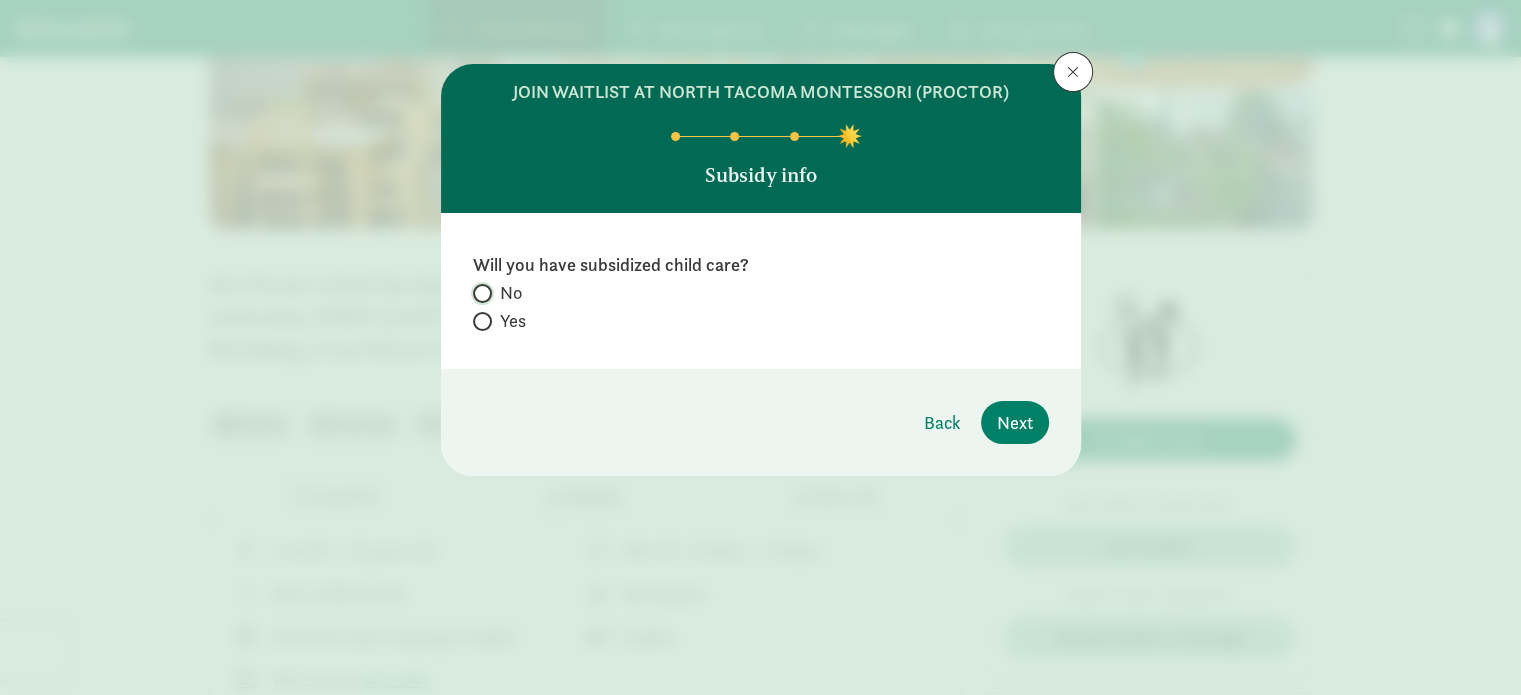 click on "No" at bounding box center [479, 293] 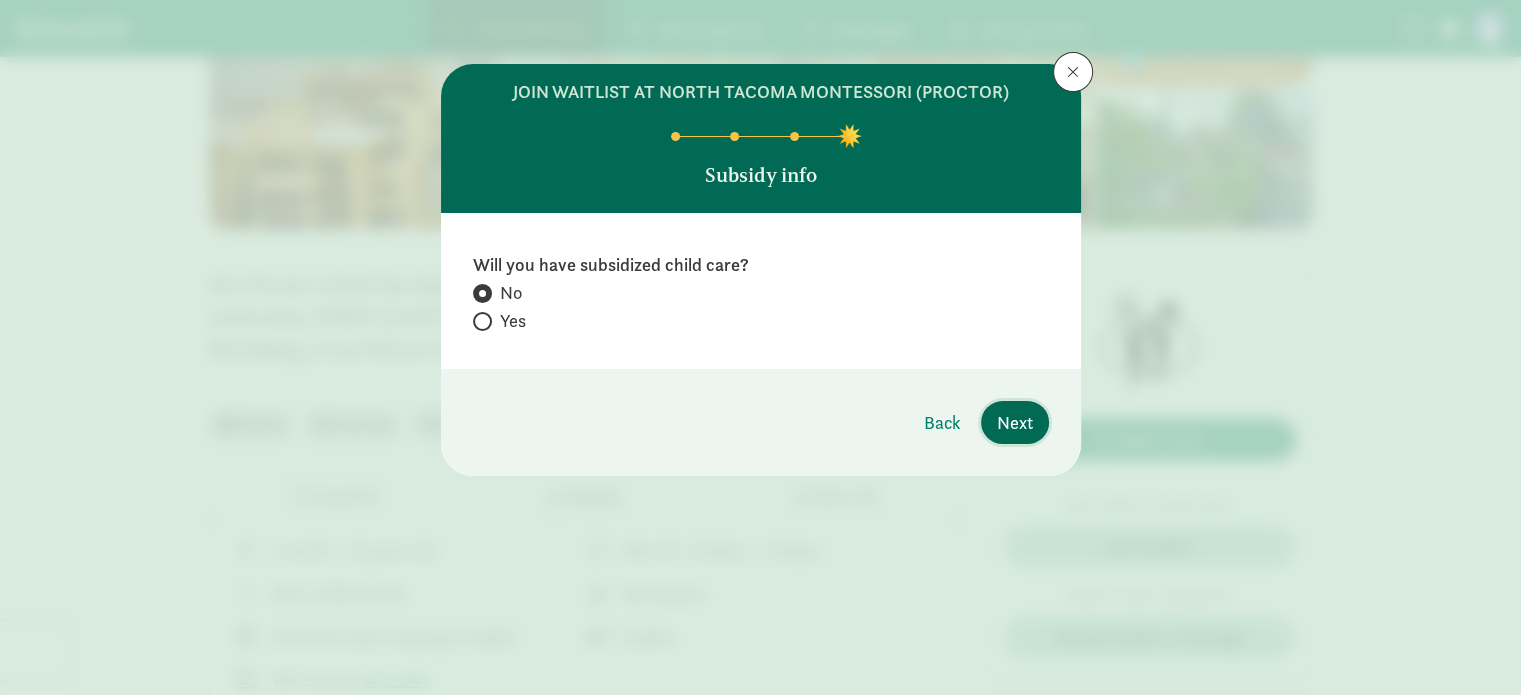 click on "Next" at bounding box center [1015, 422] 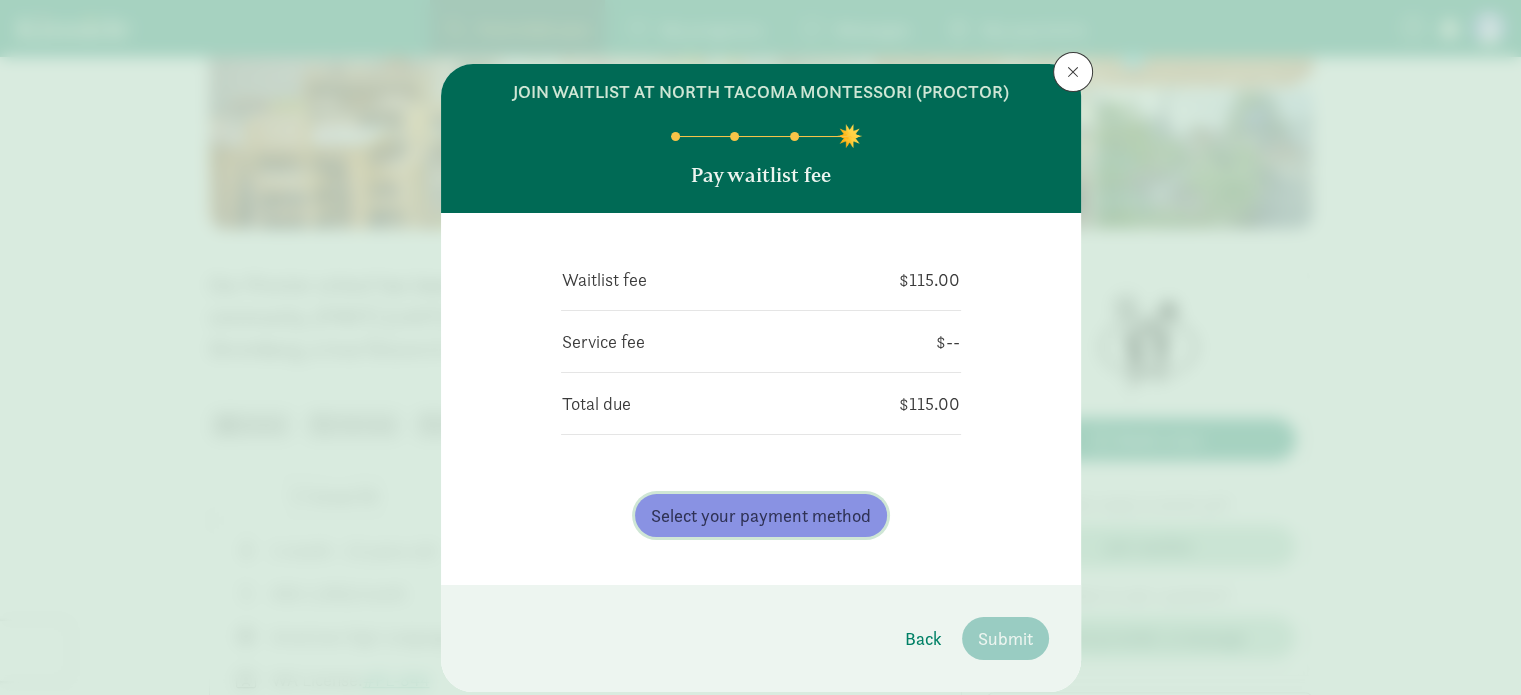 click on "Select your payment method" at bounding box center (761, 515) 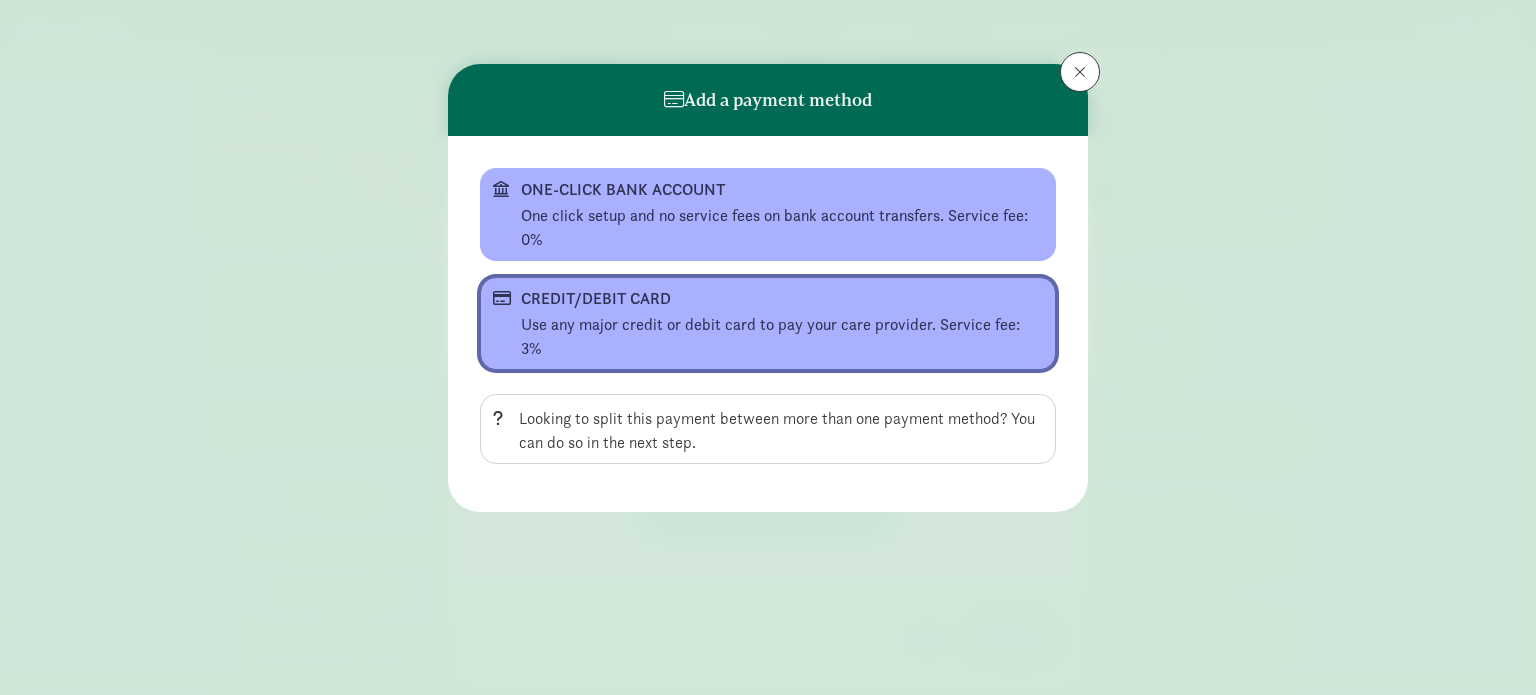 click on "CREDIT/DEBIT CARD" at bounding box center [766, 299] 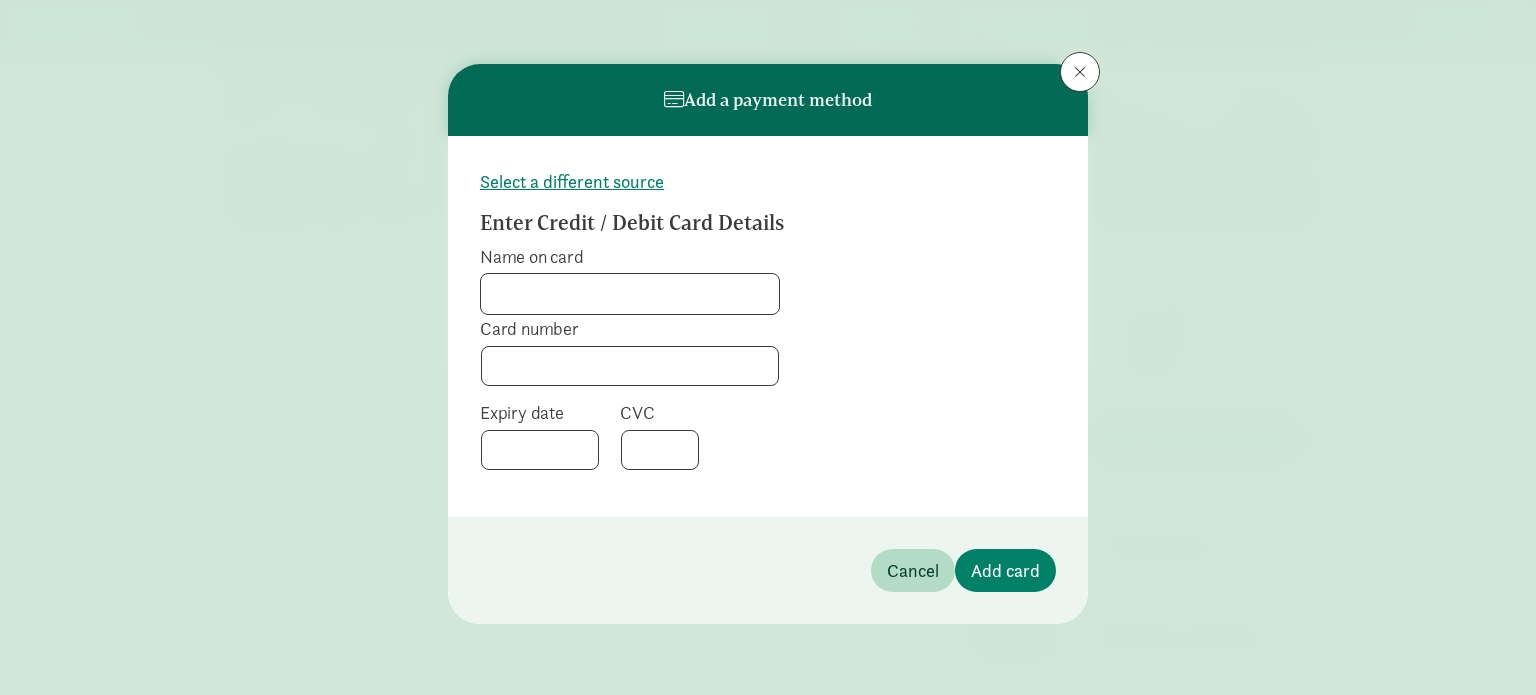 click on "Name on card" 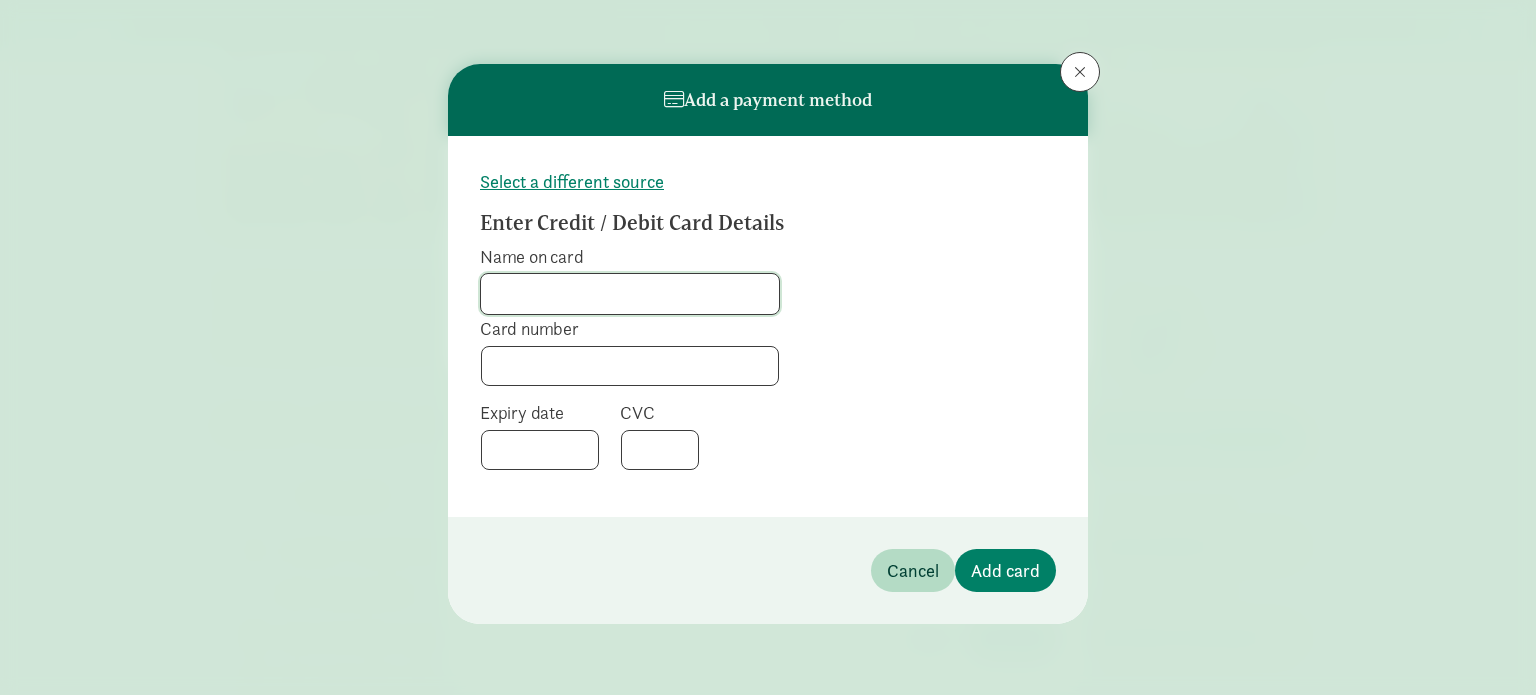 type on "Taylor Bouffard" 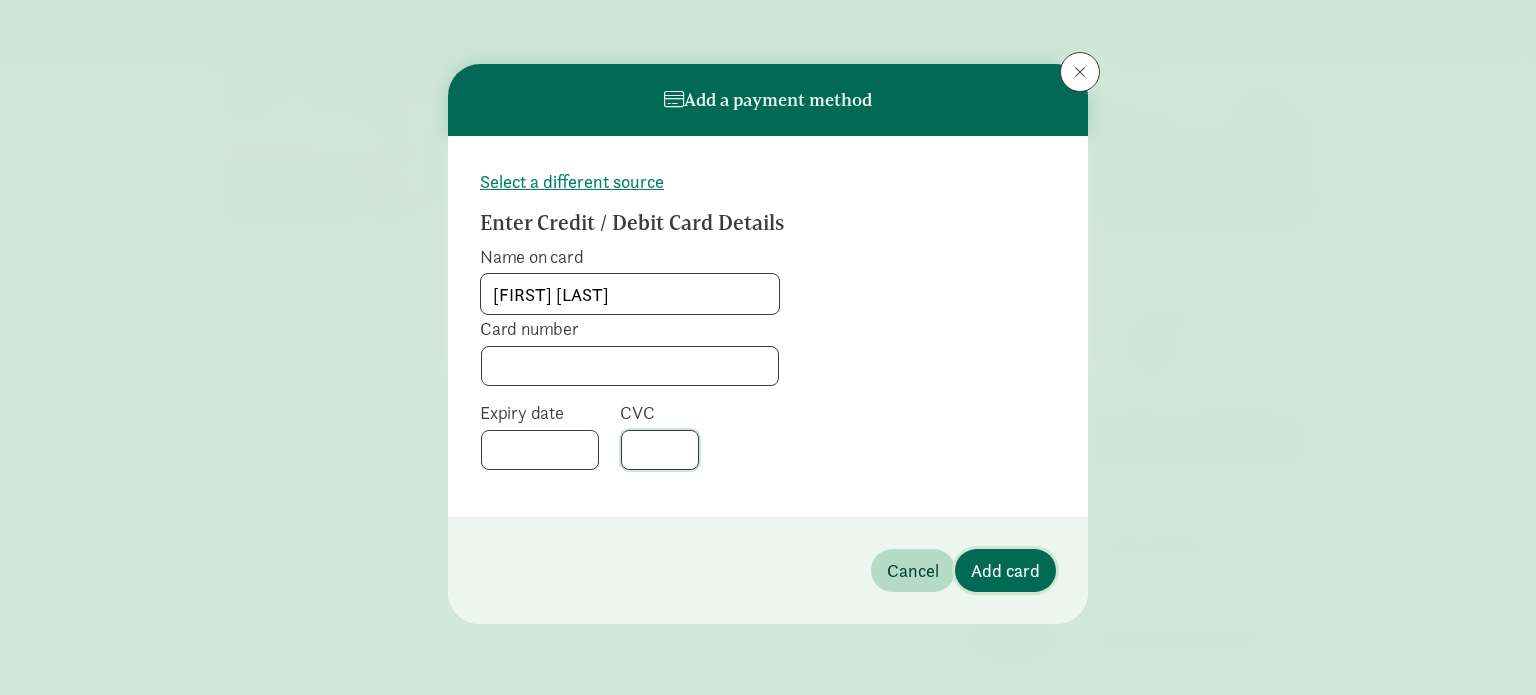 click on "Add card" at bounding box center (1005, 570) 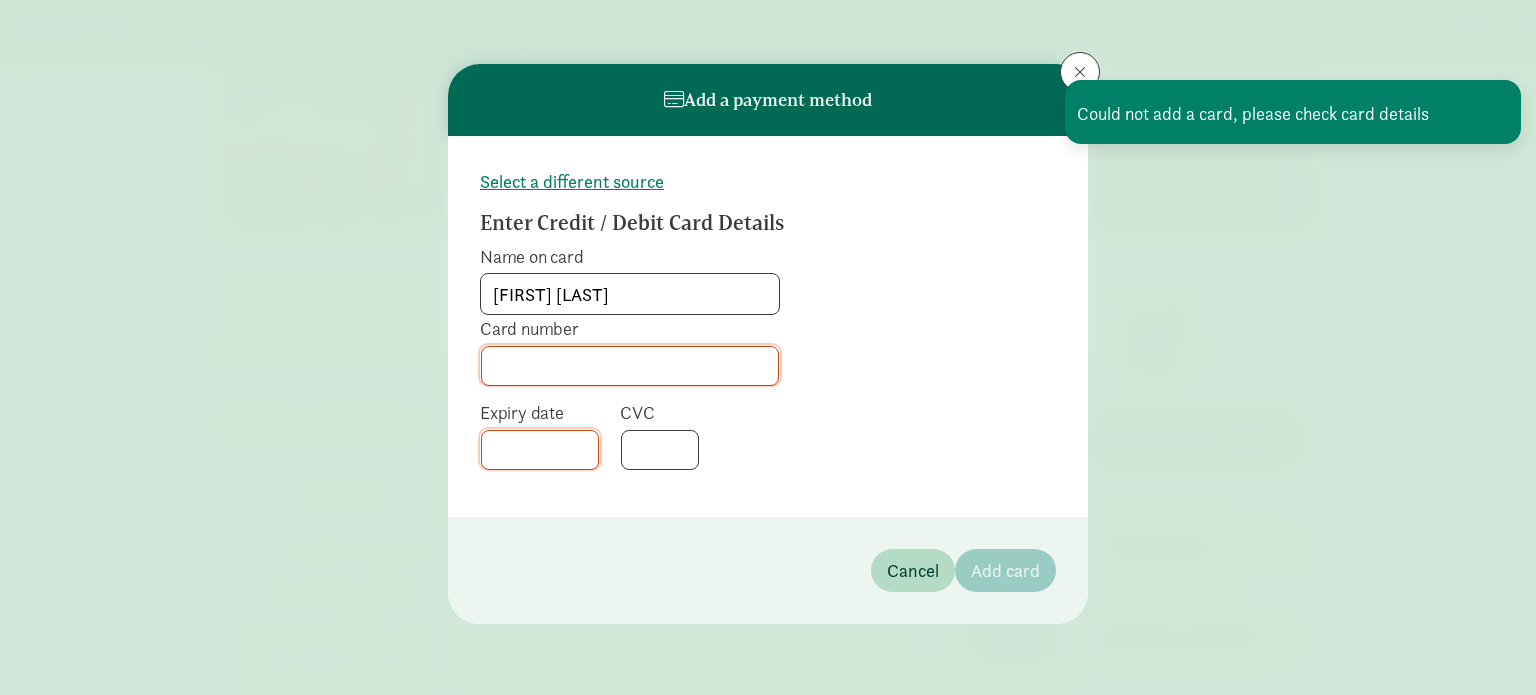 click on "Select a different source
Enter Credit / Debit Card Details
Name on card       Taylor Bouffard       Card number           Expiry date           CVC" 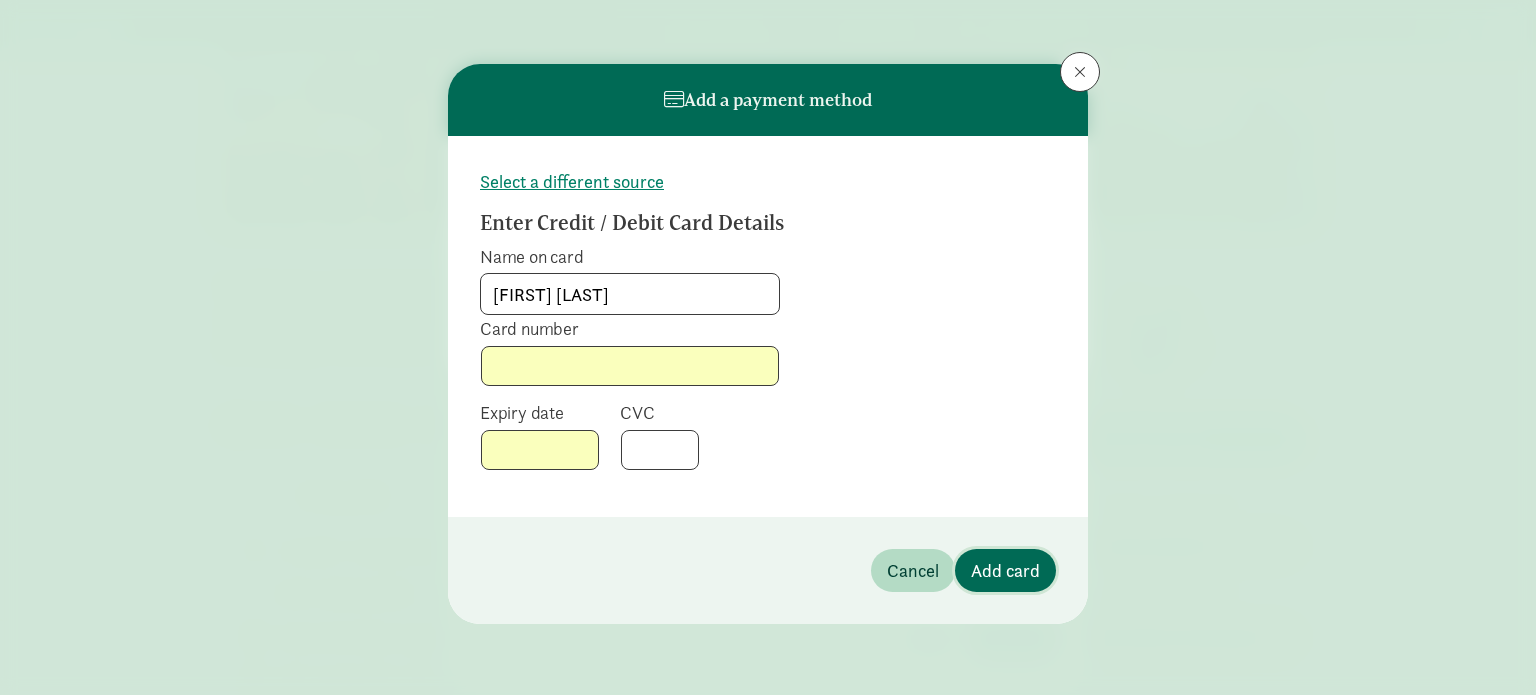 click on "Add card" 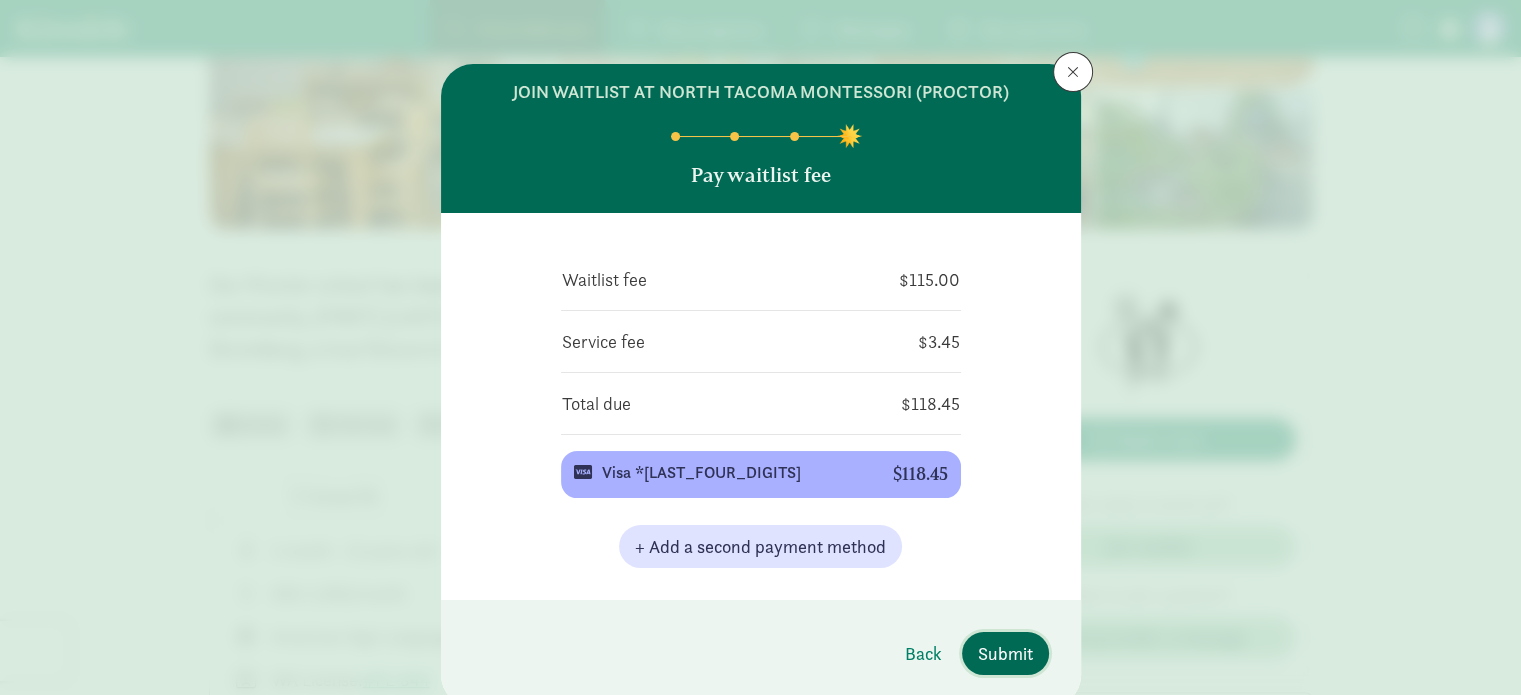 click on "Submit" at bounding box center (1005, 653) 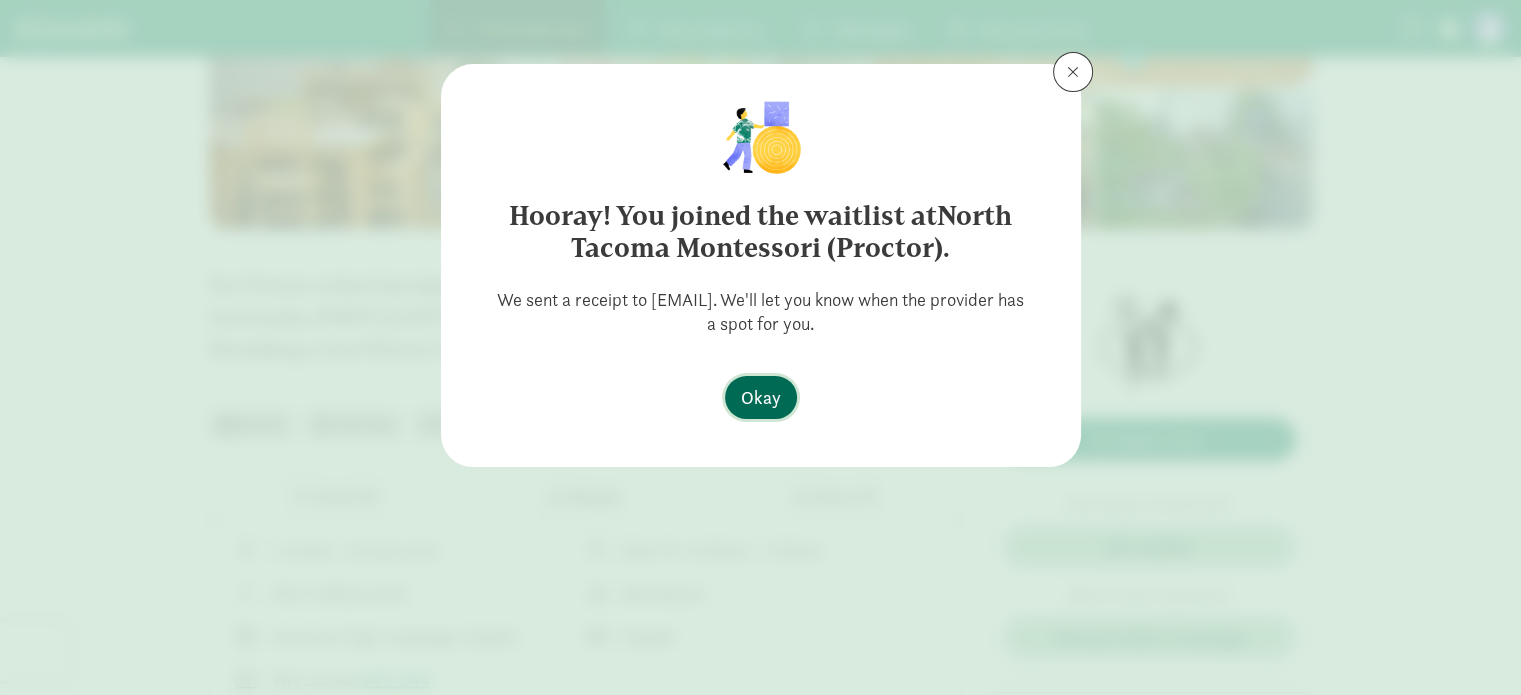 click on "Okay" at bounding box center (761, 397) 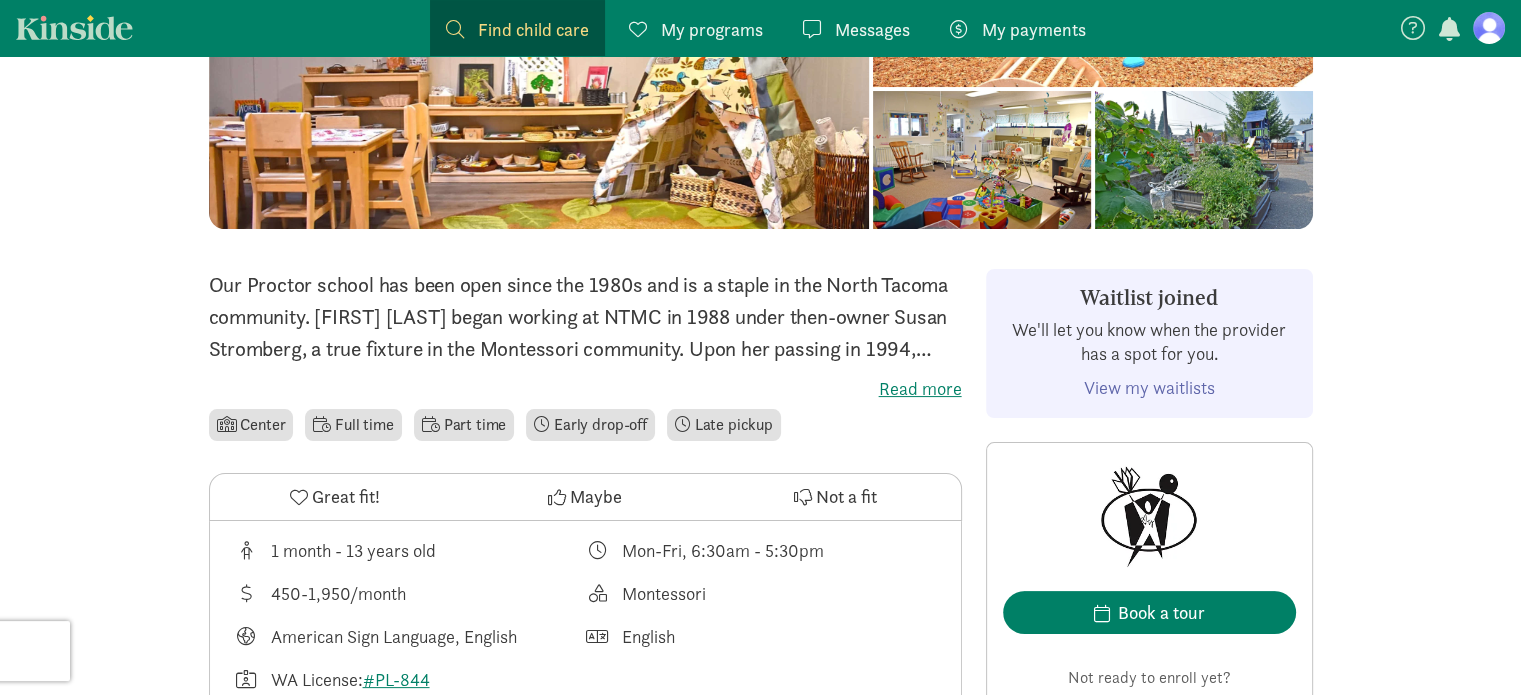 click on "View my waitlists" 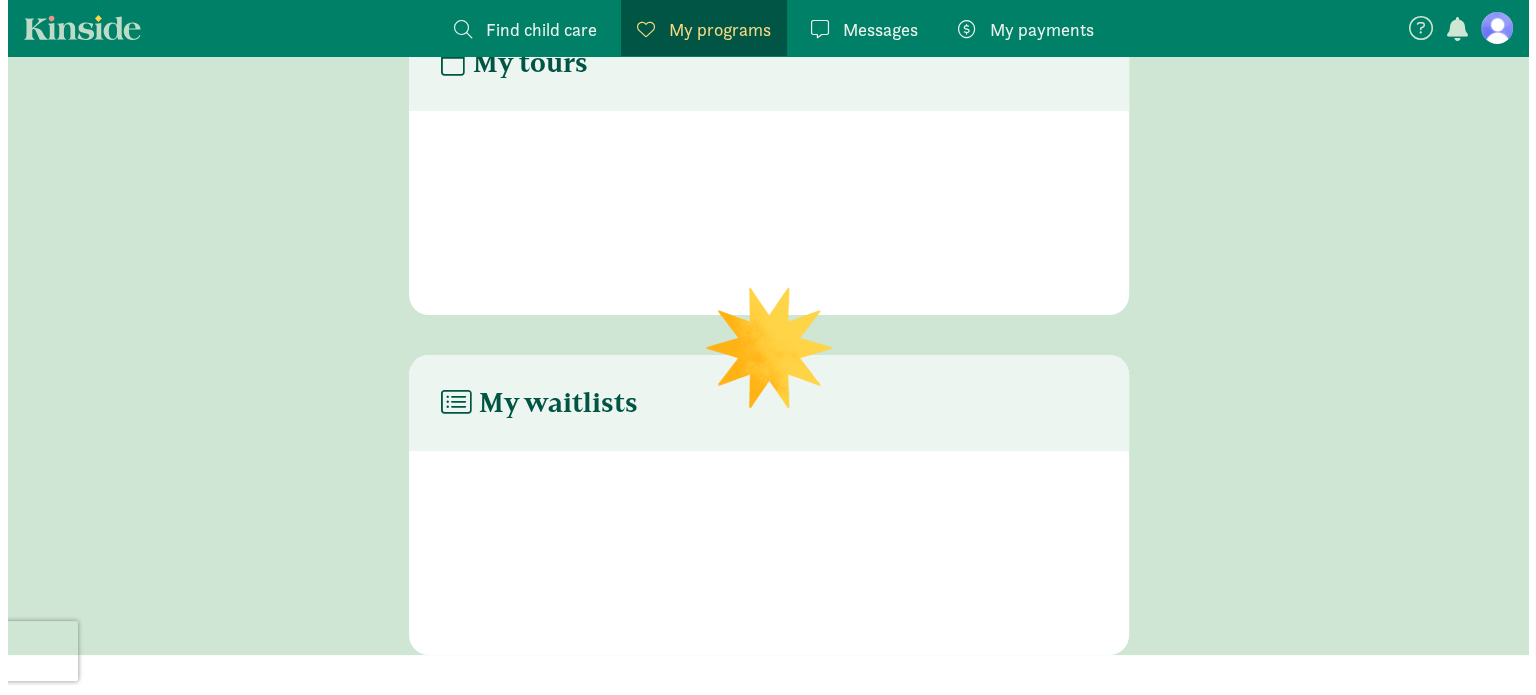 scroll, scrollTop: 80, scrollLeft: 0, axis: vertical 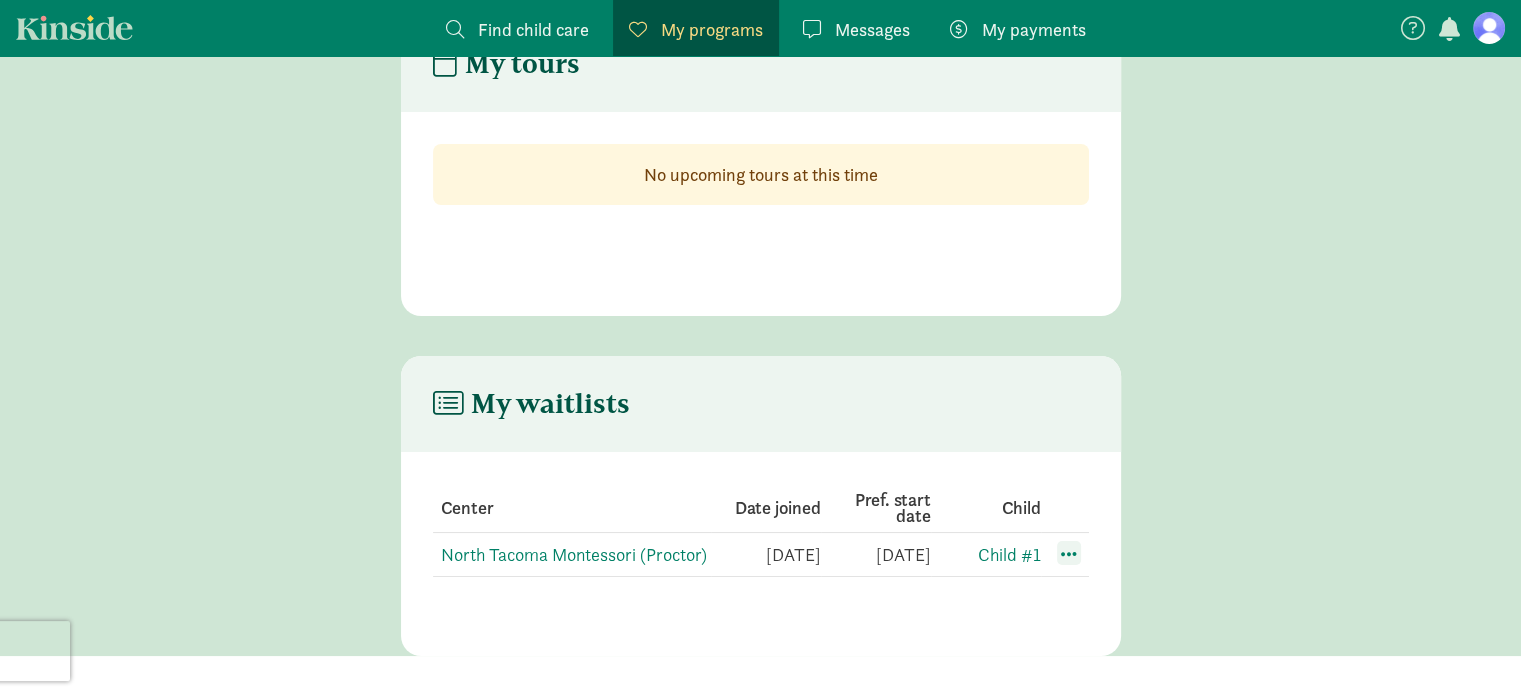 click 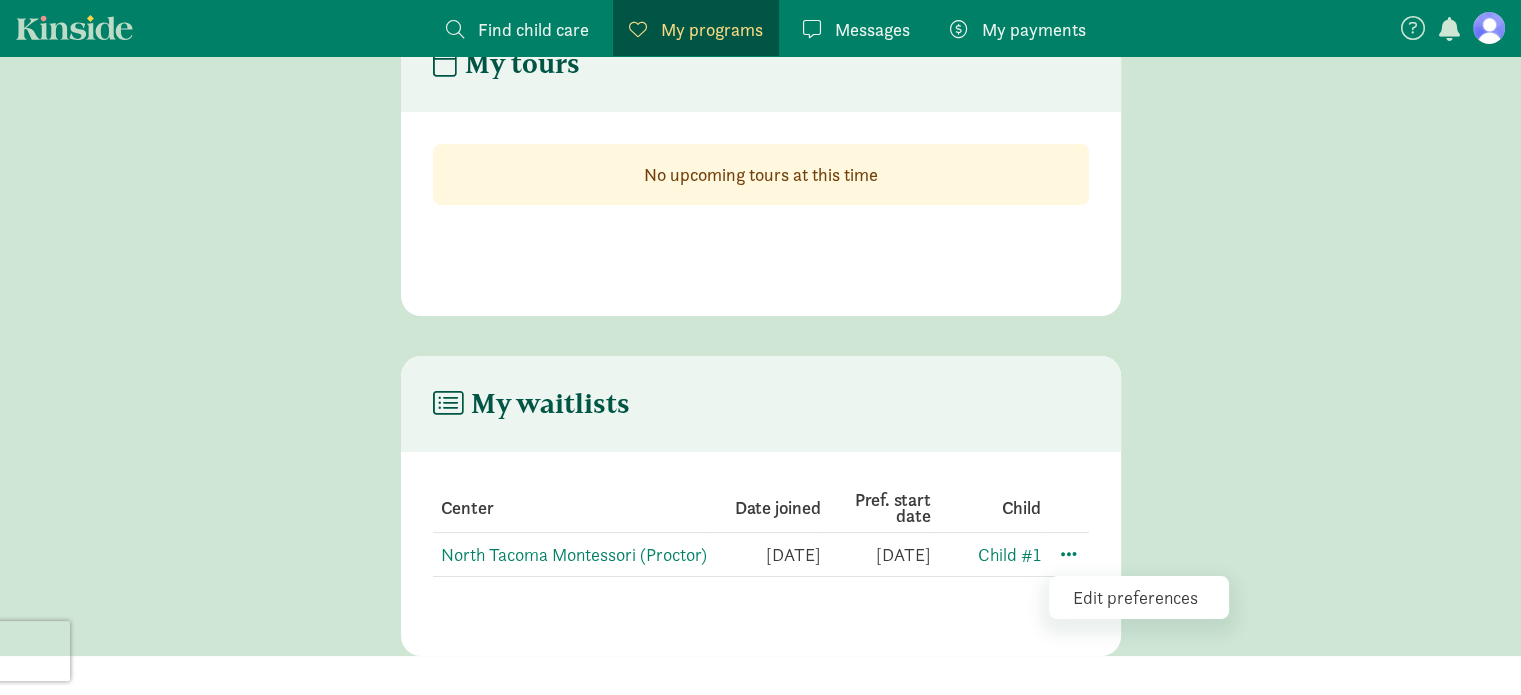 click on "Edit preferences" 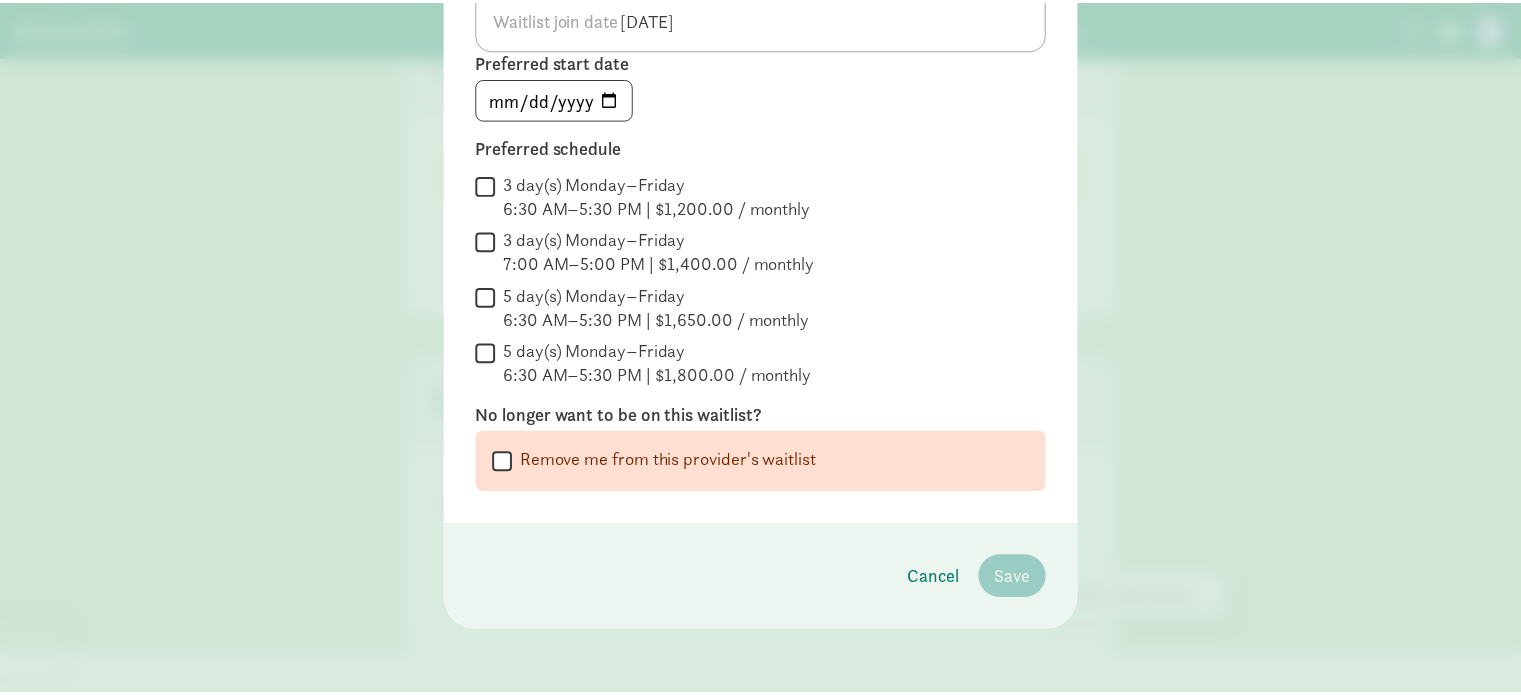 scroll, scrollTop: 0, scrollLeft: 0, axis: both 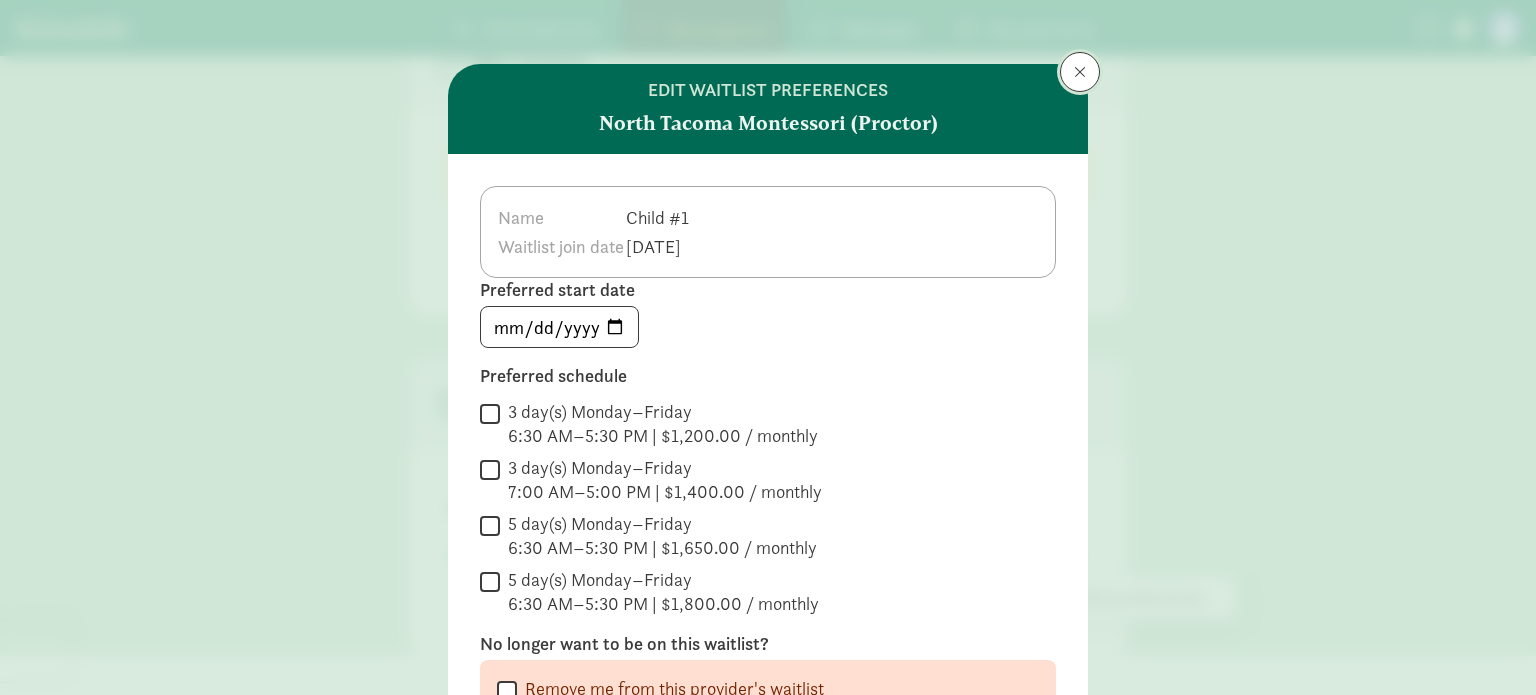 click at bounding box center (1080, 72) 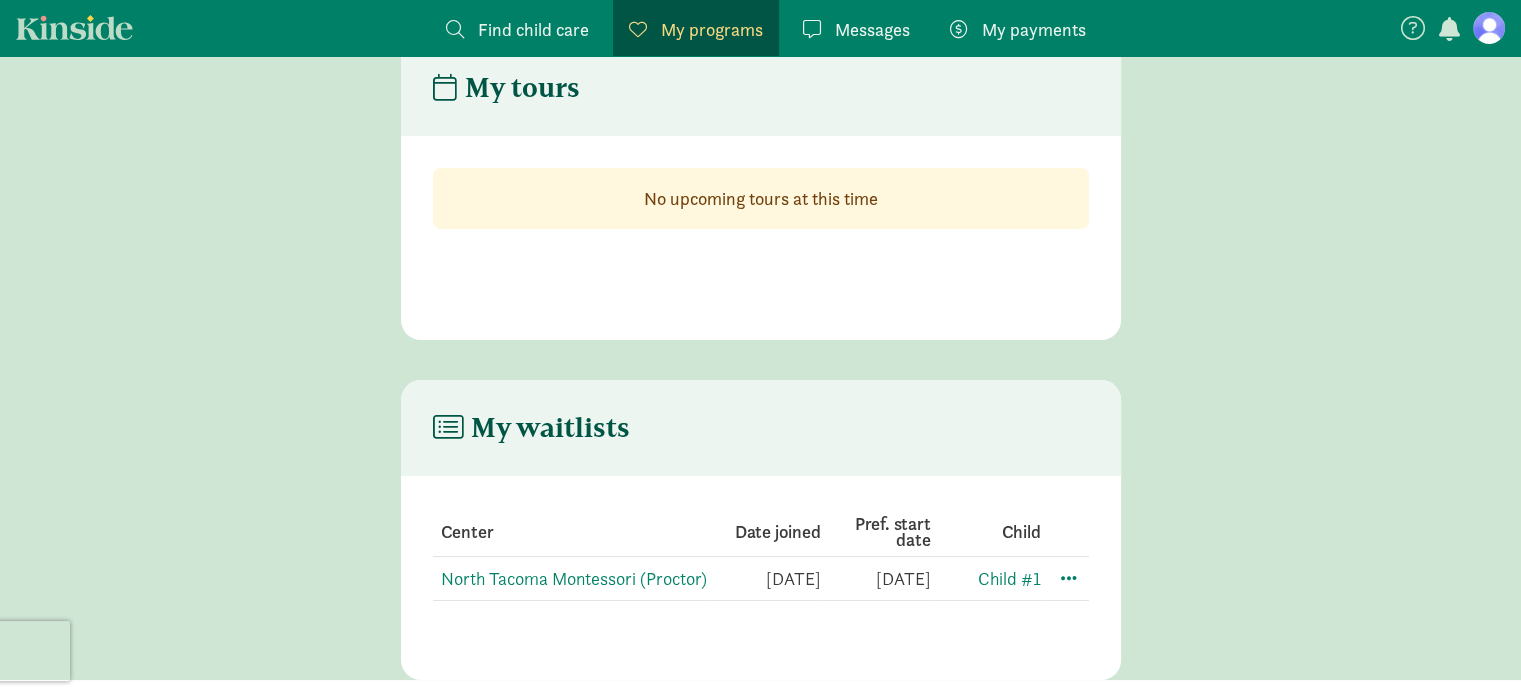 scroll, scrollTop: 80, scrollLeft: 0, axis: vertical 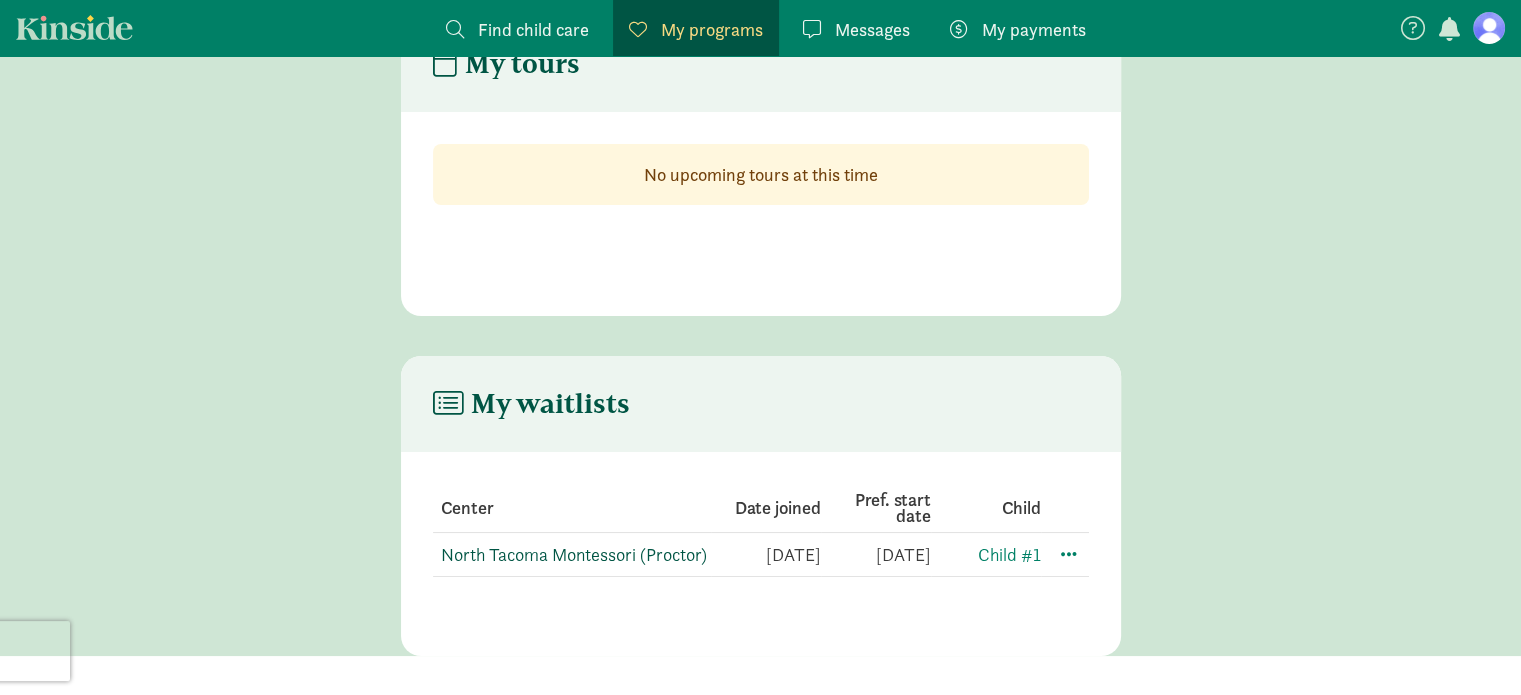 click on "North Tacoma Montessori (Proctor)" 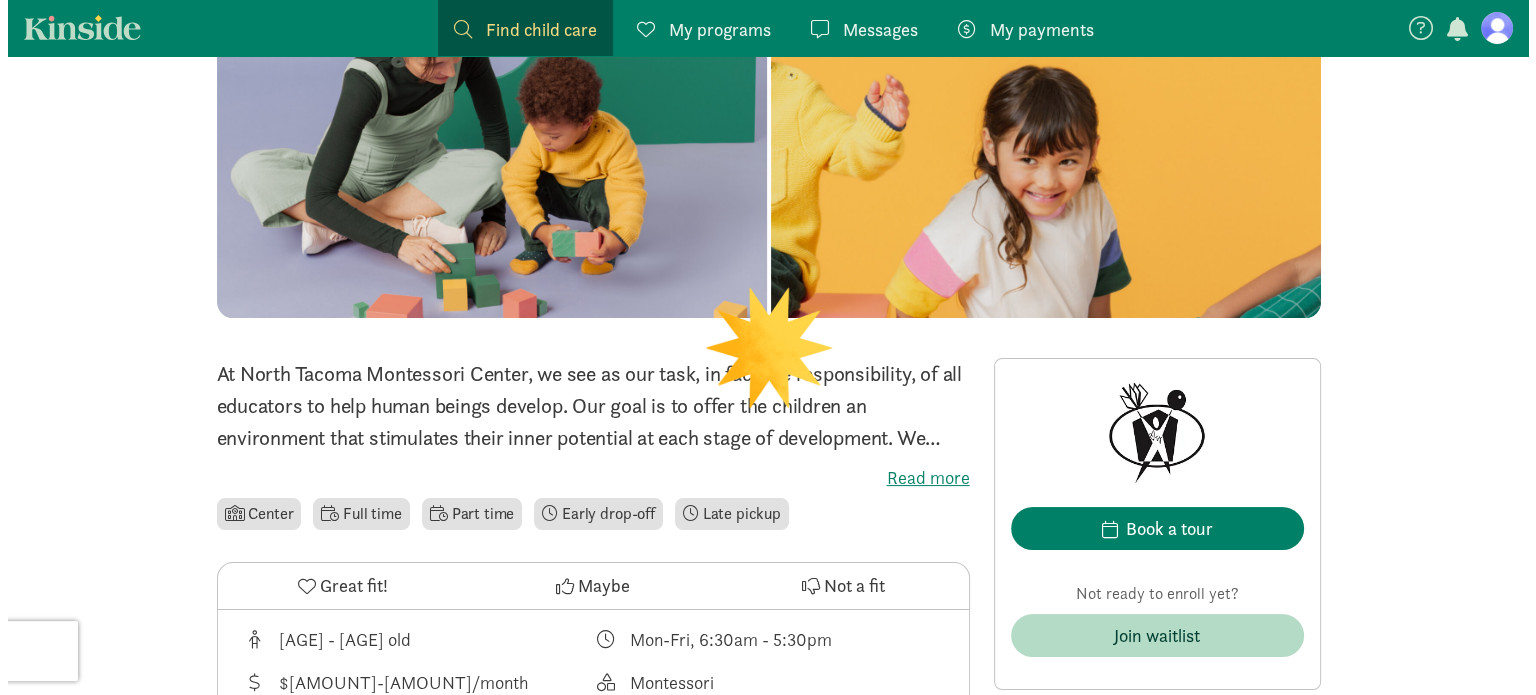 scroll, scrollTop: 374, scrollLeft: 0, axis: vertical 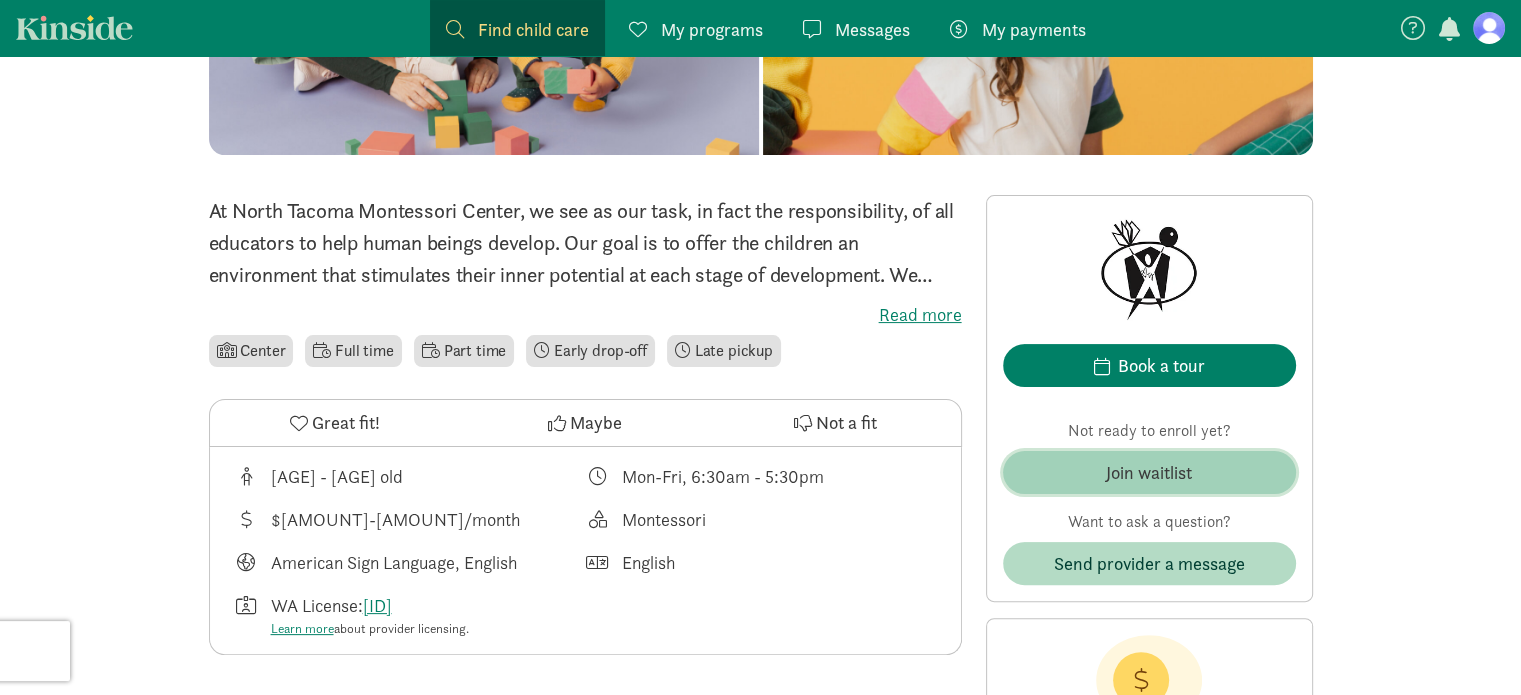 click on "Join waitlist" 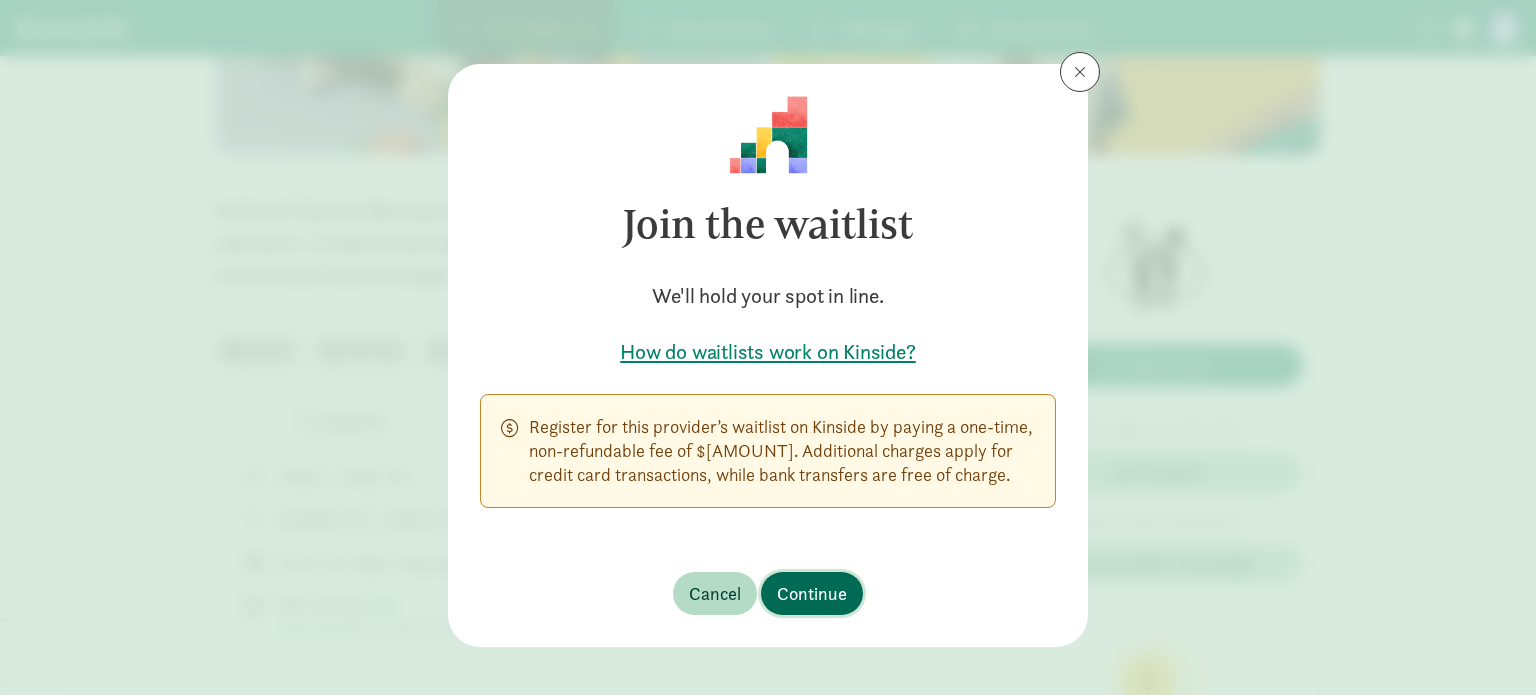 click on "Continue" at bounding box center (812, 593) 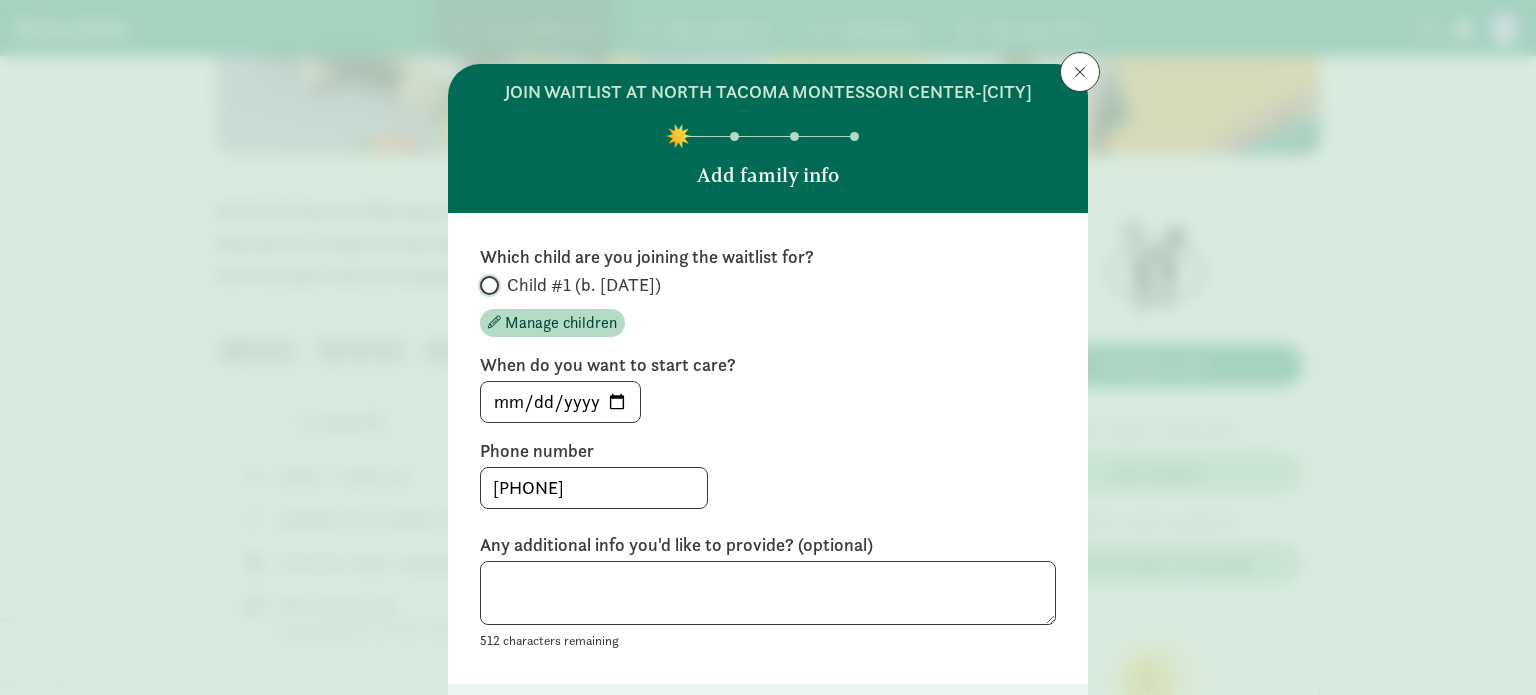 click on "Child #1 (b. [DATE])" at bounding box center [486, 285] 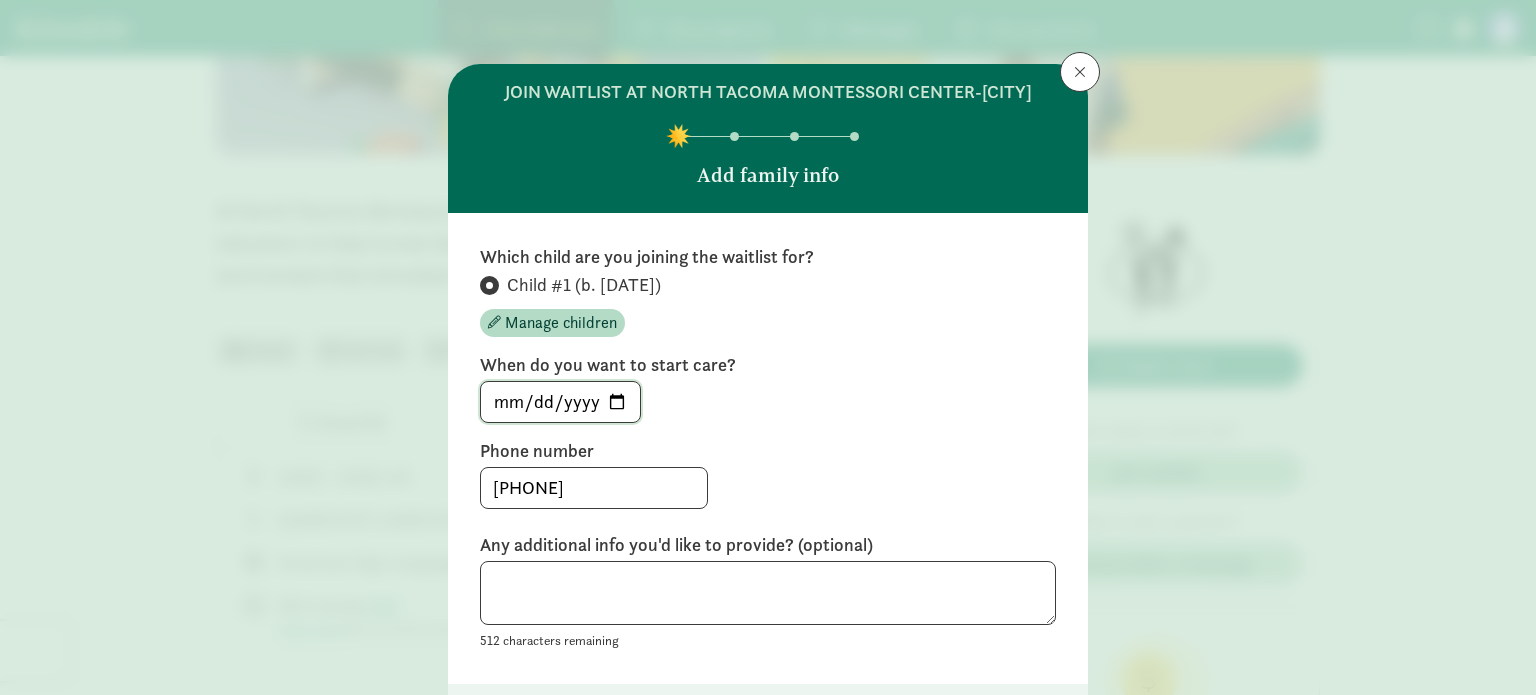click on "[DATE]" 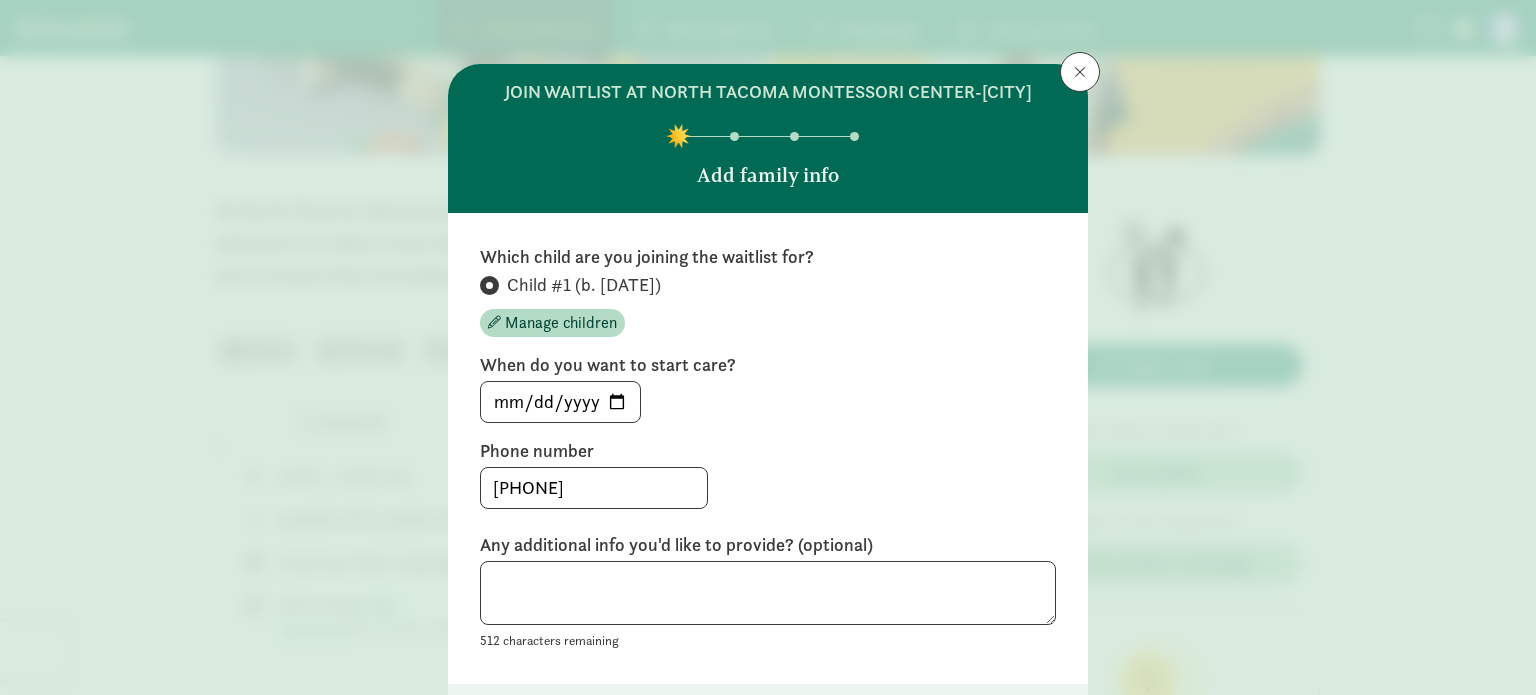 click on "Phone number" at bounding box center (768, 451) 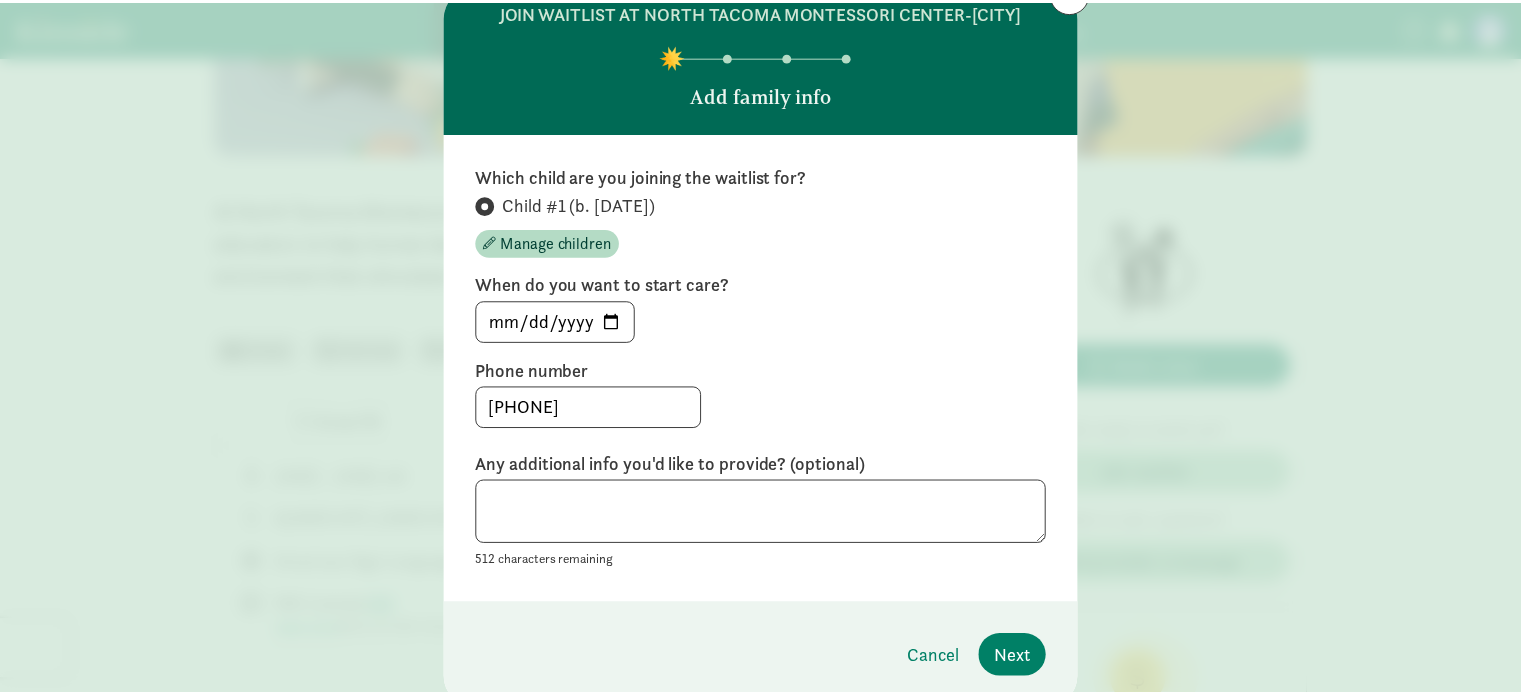scroll, scrollTop: 159, scrollLeft: 0, axis: vertical 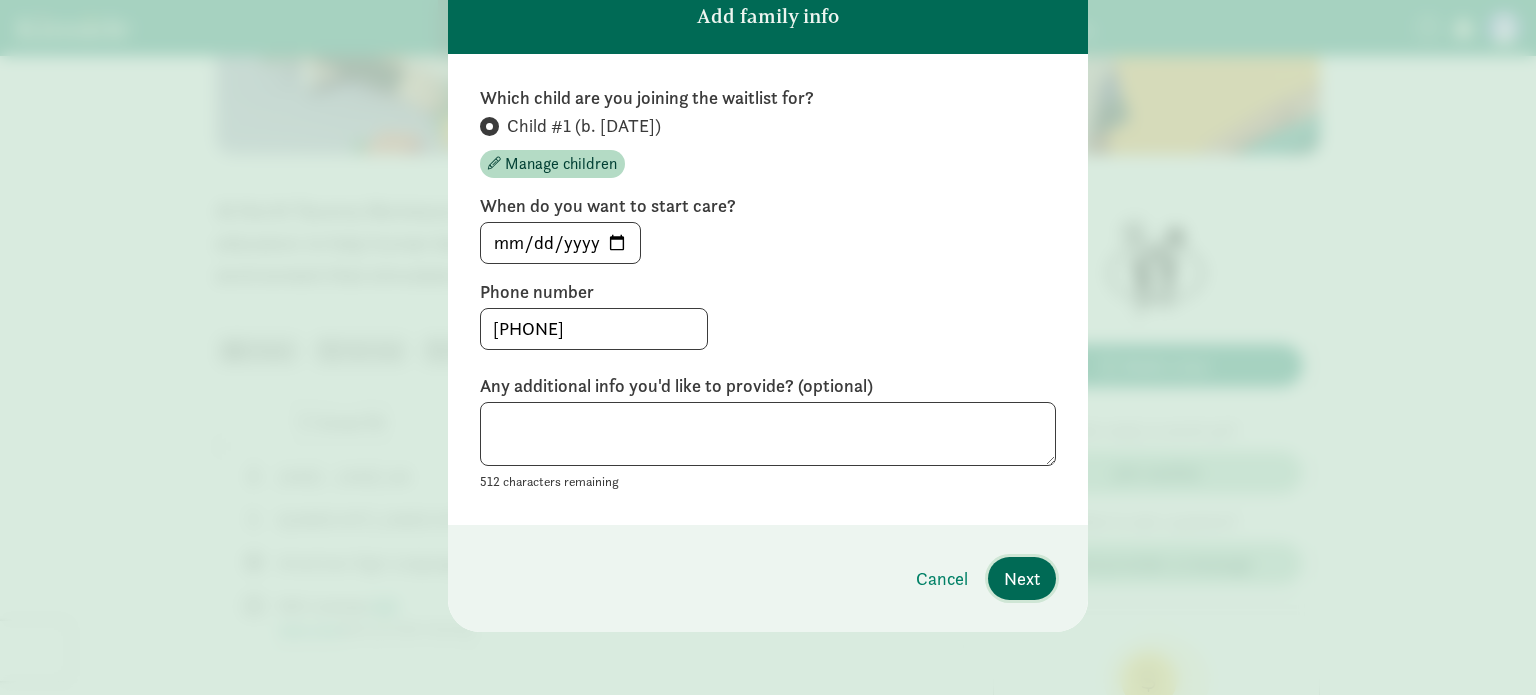 click on "Next" at bounding box center [1022, 578] 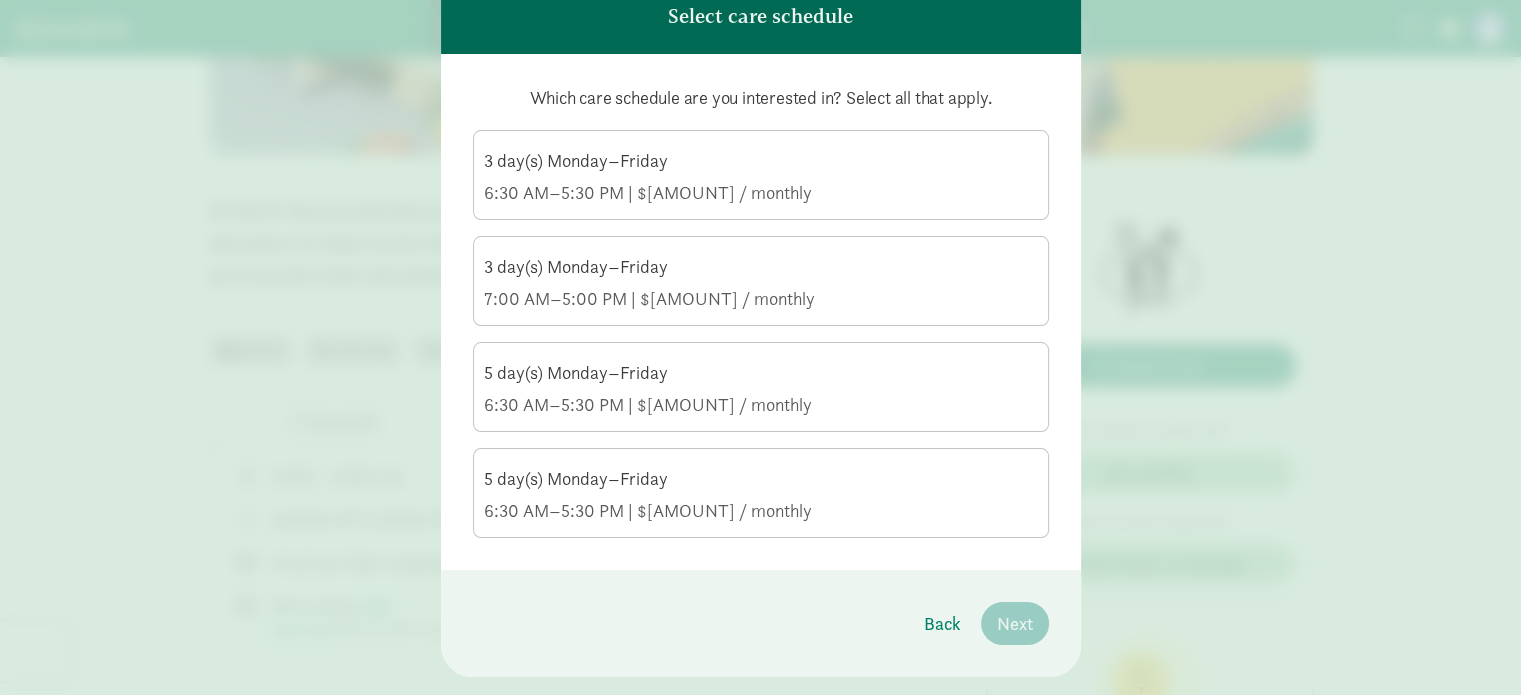 click on "6:30 AM–5:30 PM | $[AMOUNT] / monthly" 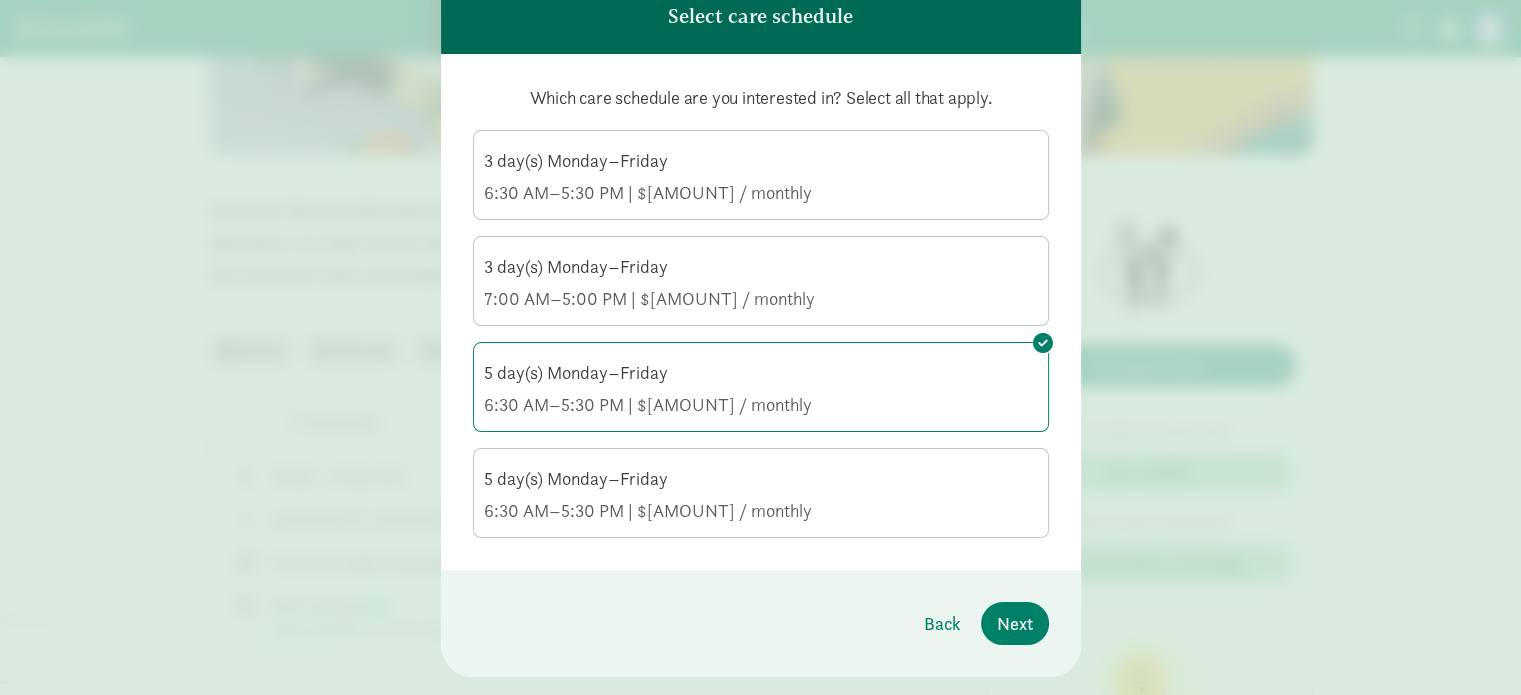 click on "5 day(s) Monday–Friday" 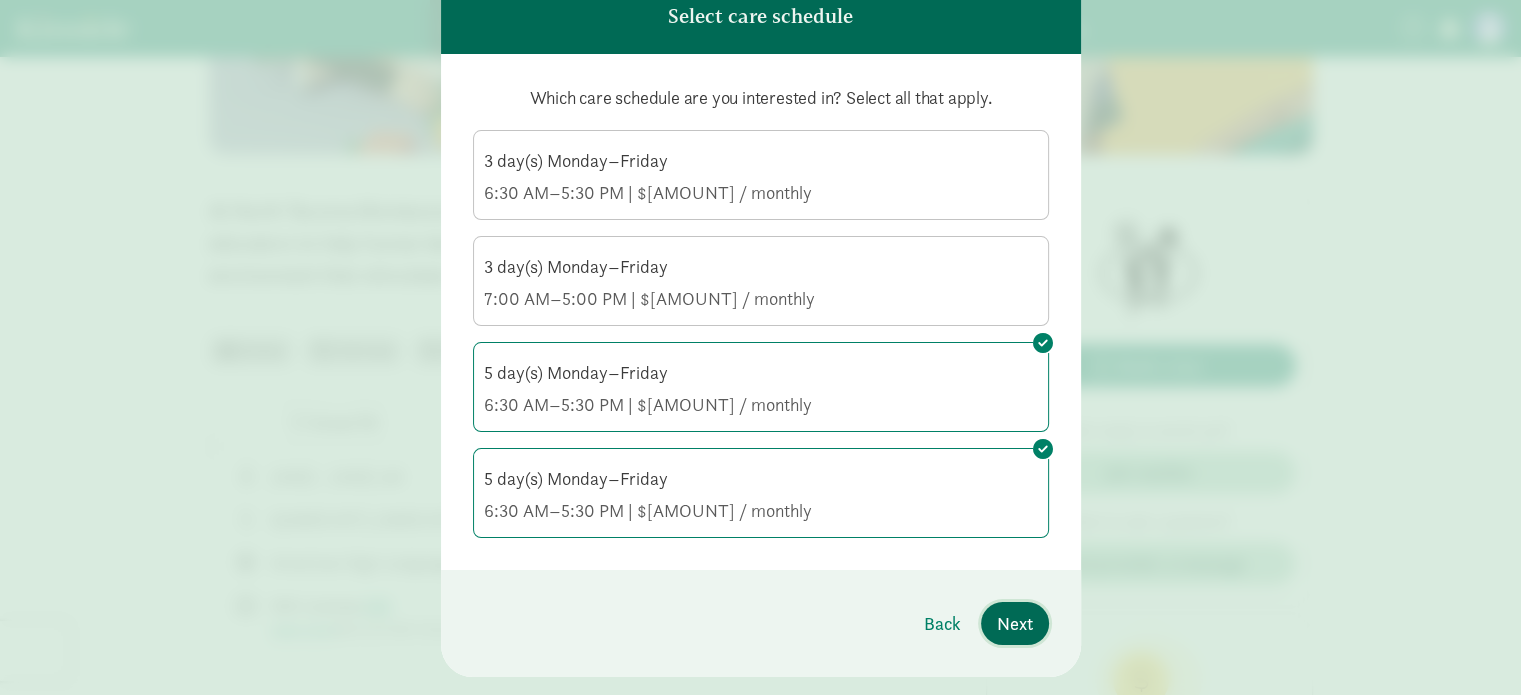 click on "Next" at bounding box center [1015, 623] 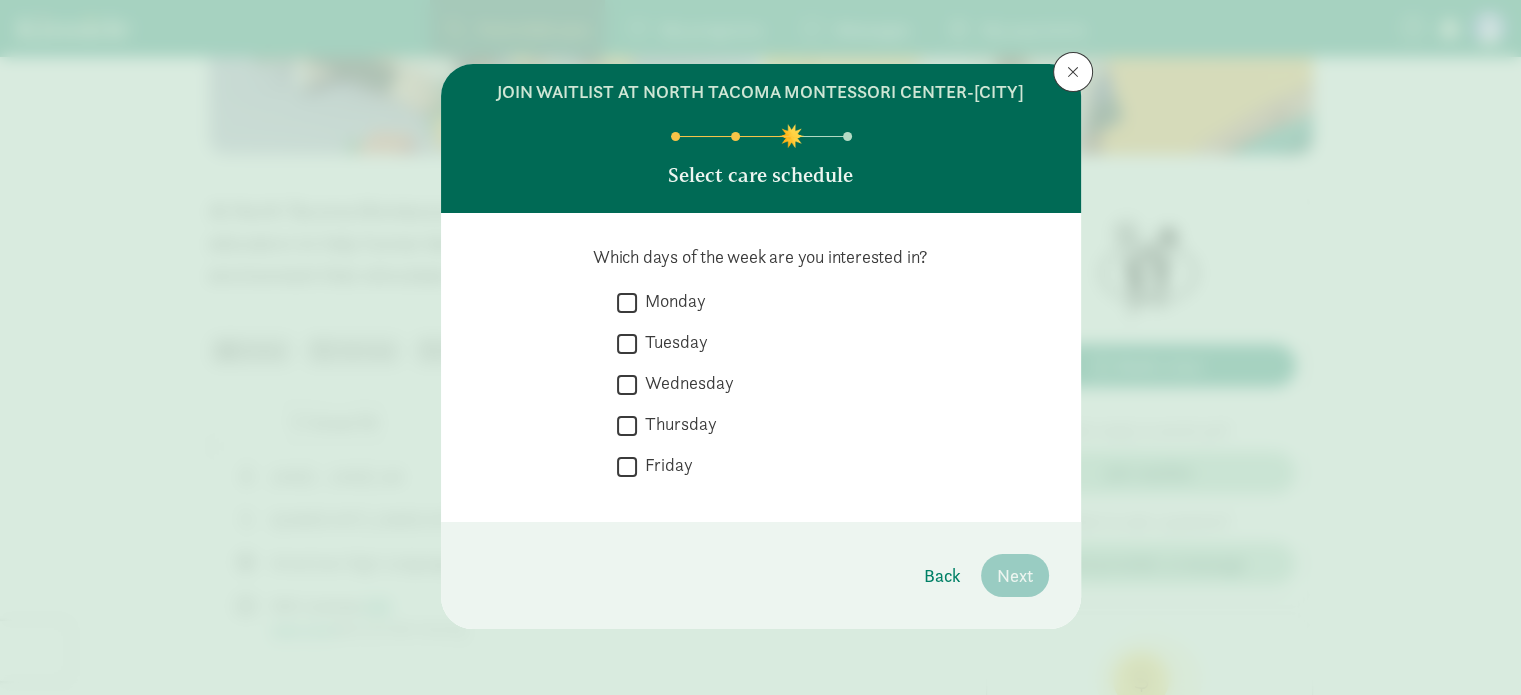 scroll, scrollTop: 0, scrollLeft: 0, axis: both 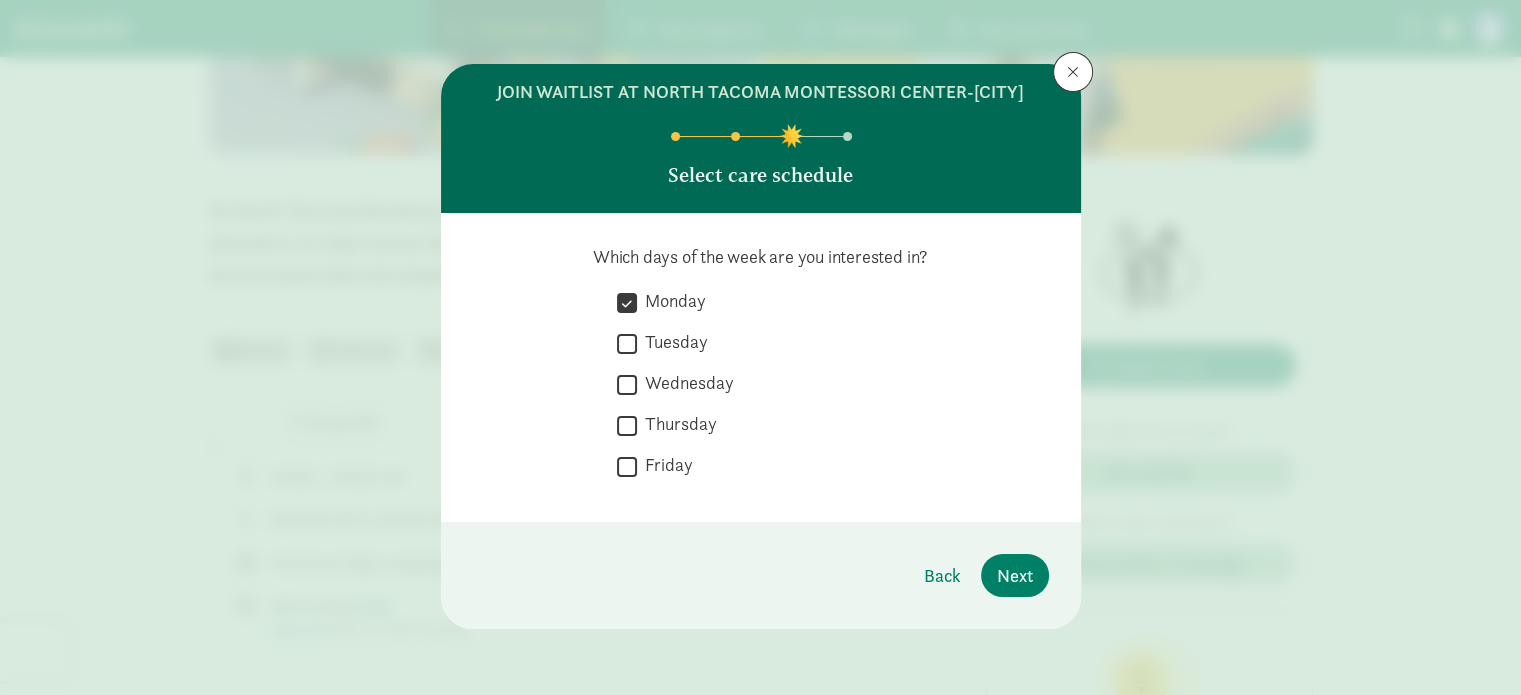 click on "Tuesday" at bounding box center (627, 343) 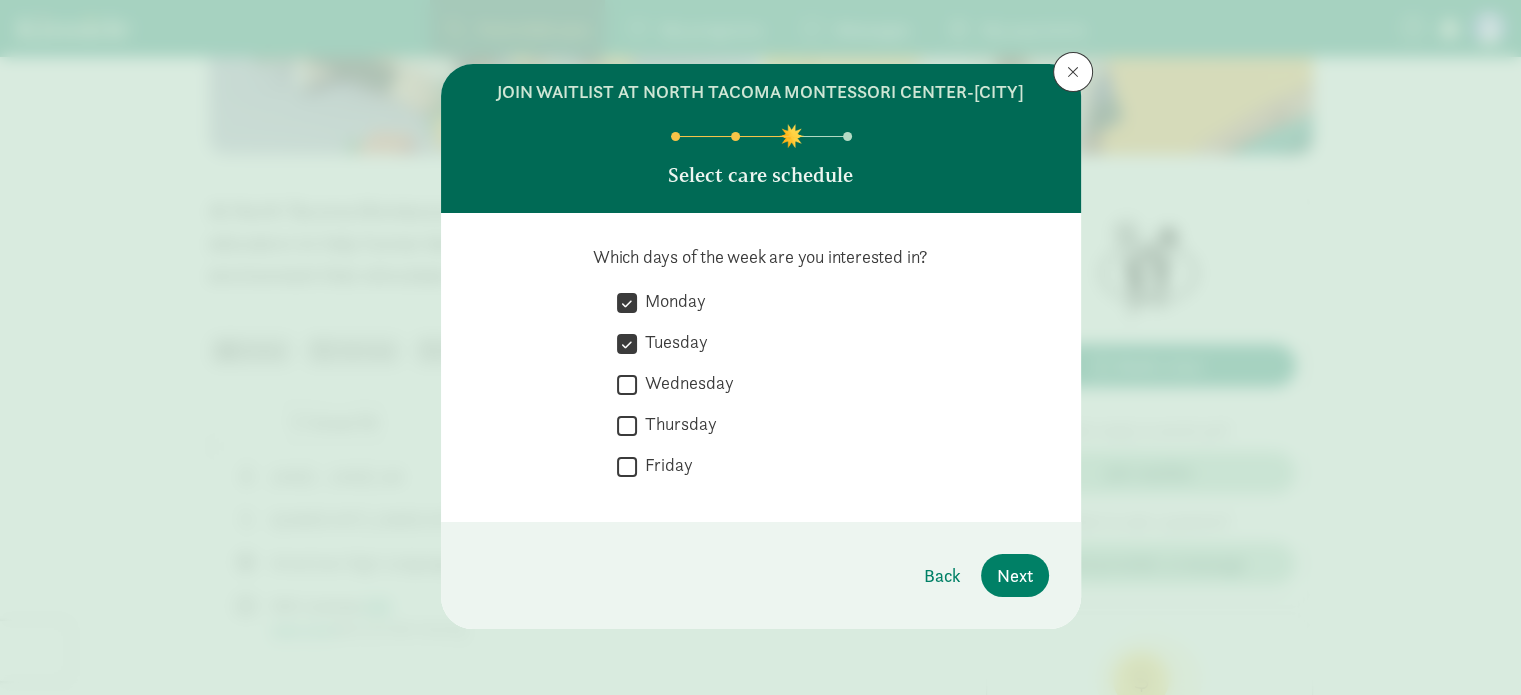click on "Wednesday" at bounding box center (627, 384) 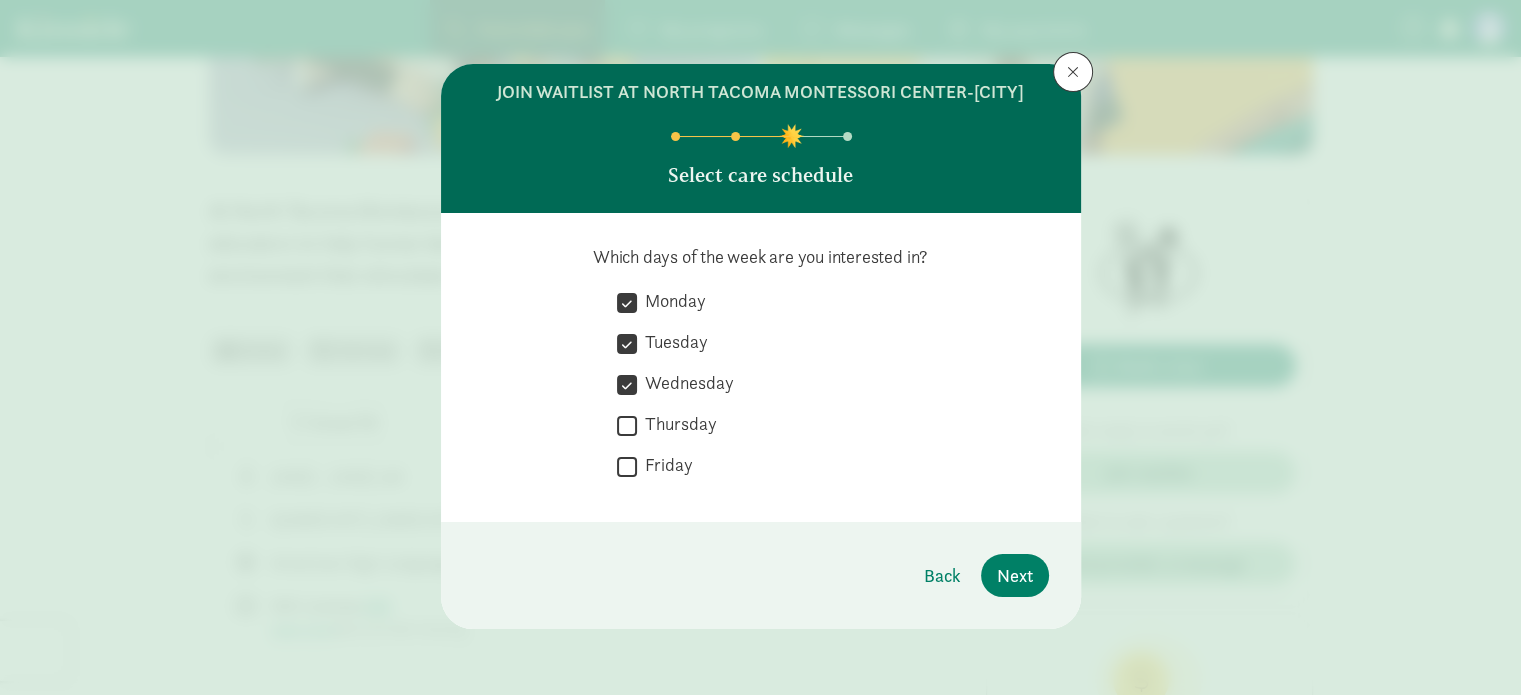 click on "Thursday" at bounding box center [627, 425] 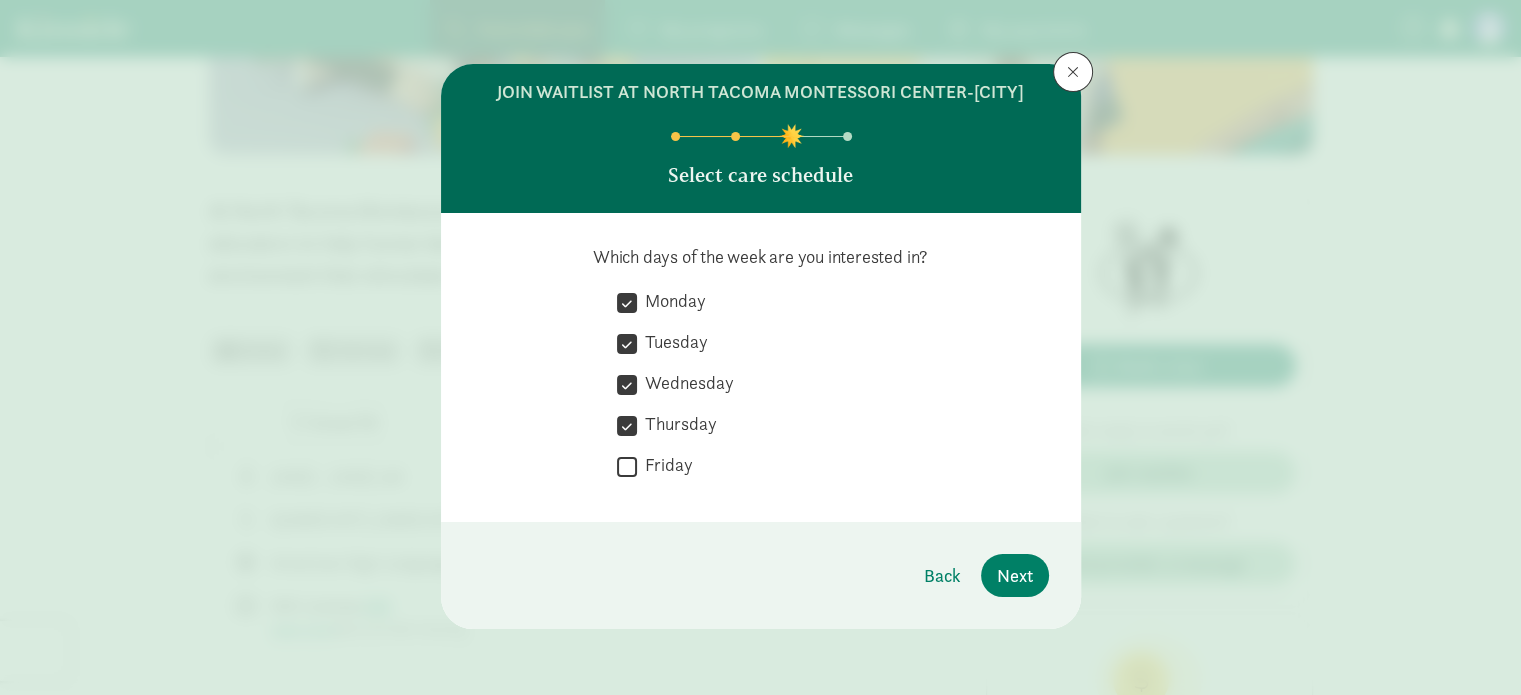 click on "Friday" at bounding box center [627, 466] 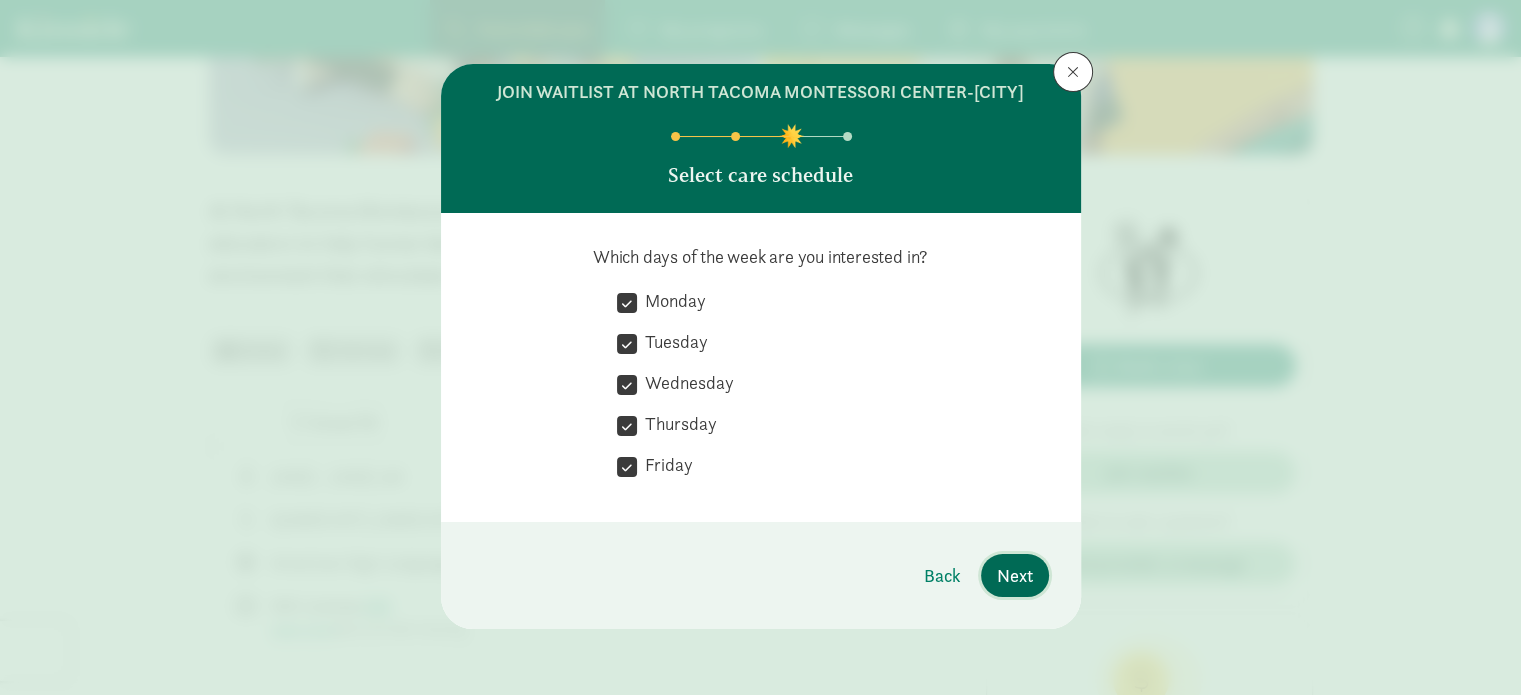 click on "Next" at bounding box center (1015, 575) 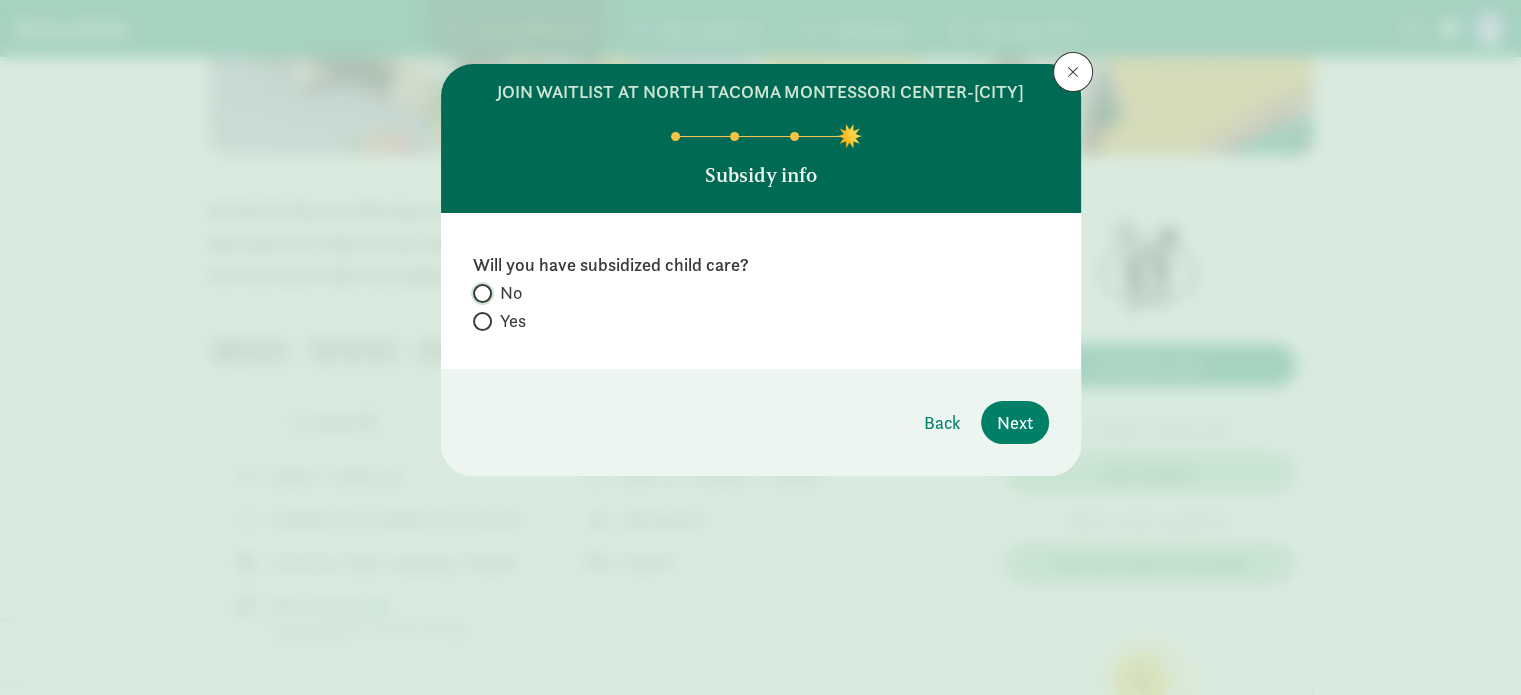 click on "No" at bounding box center (479, 293) 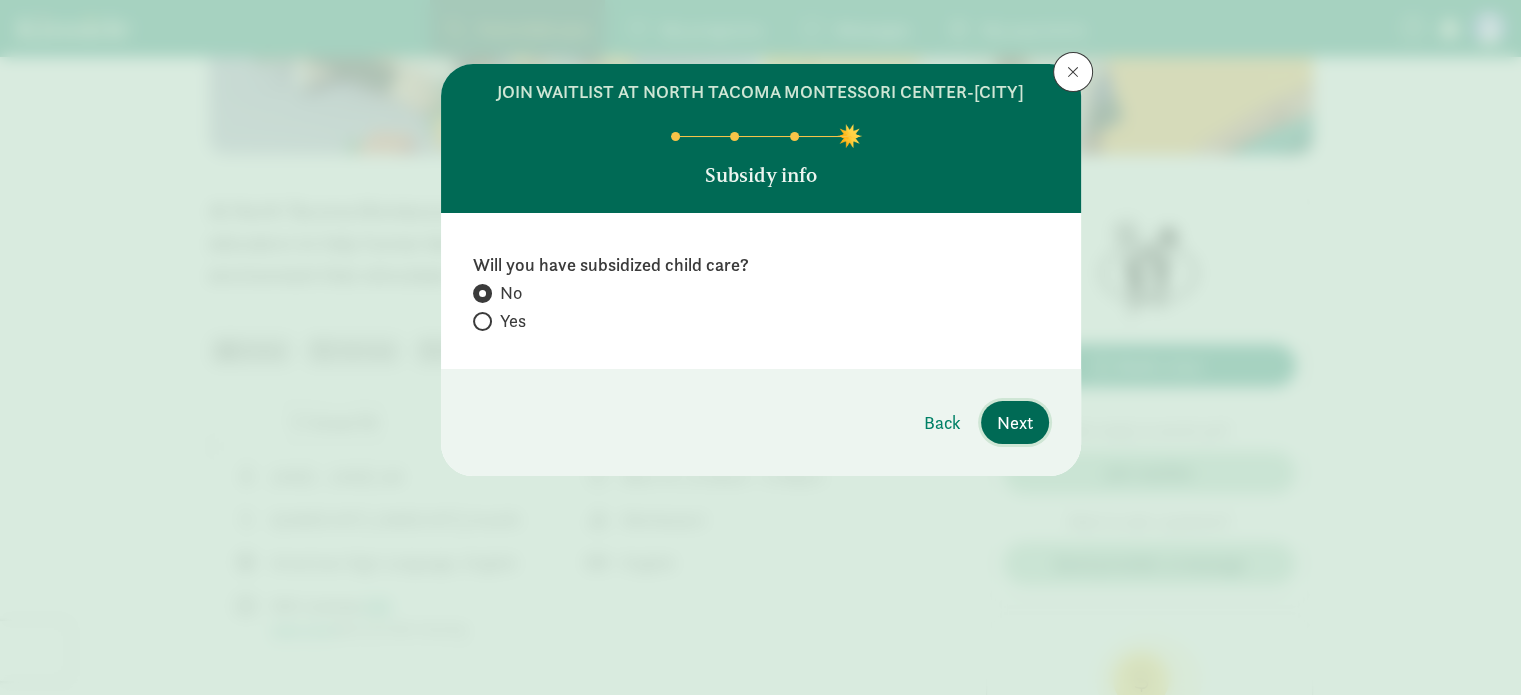click on "Next" at bounding box center [1015, 422] 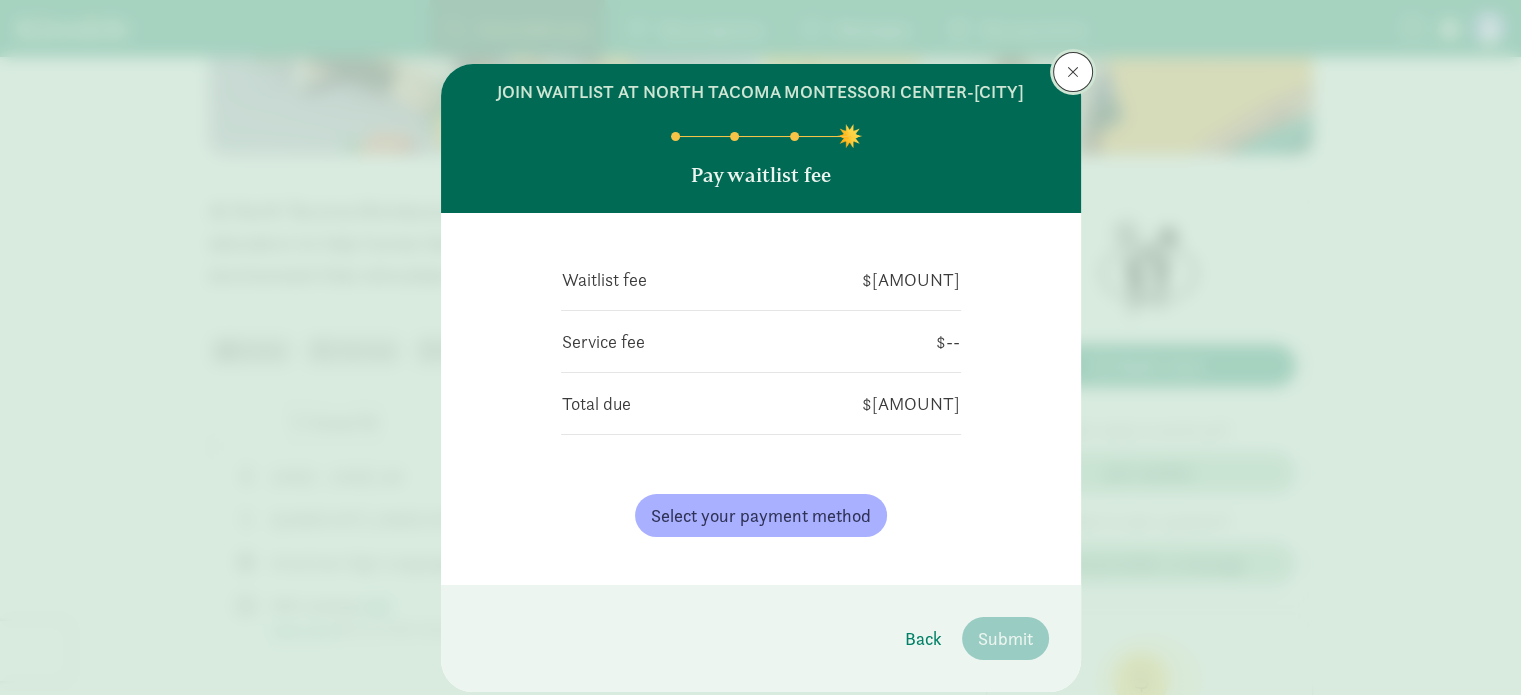 click at bounding box center (1073, 72) 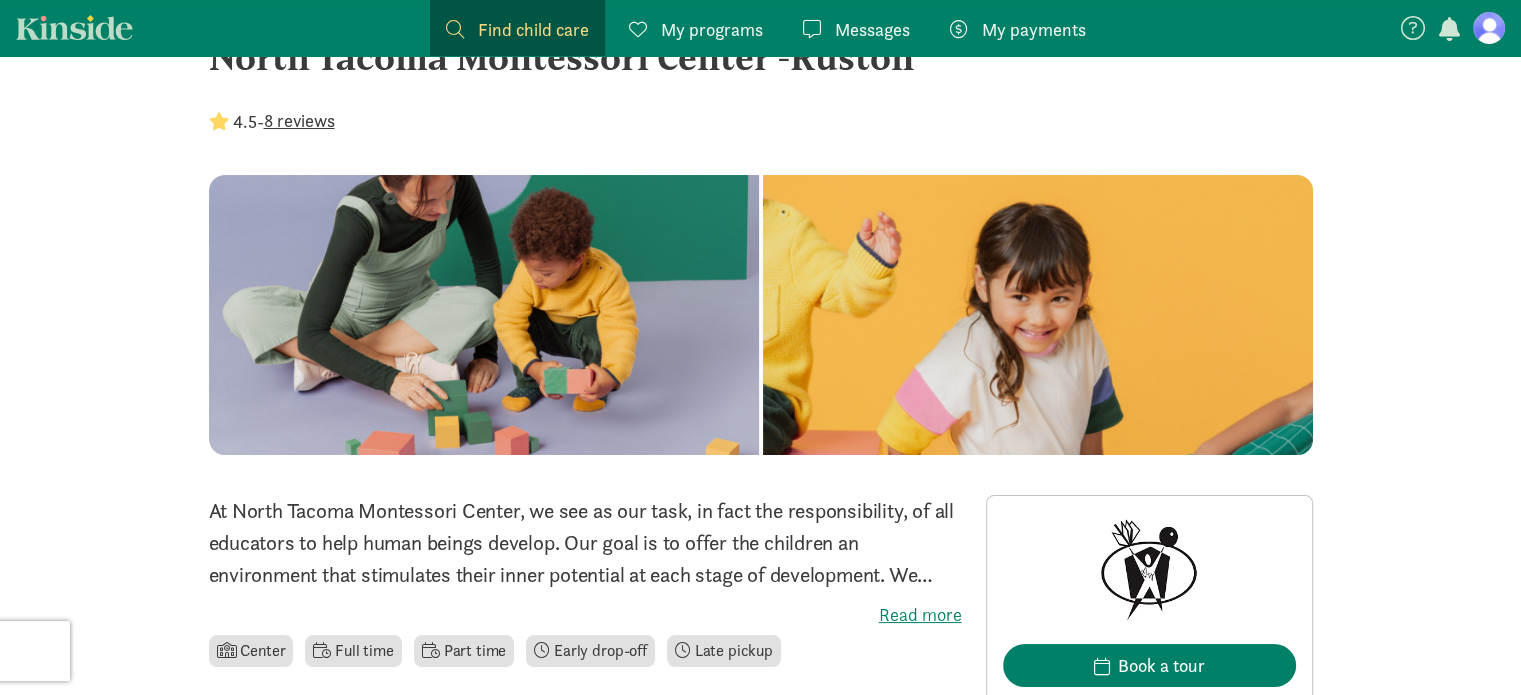scroll, scrollTop: 0, scrollLeft: 0, axis: both 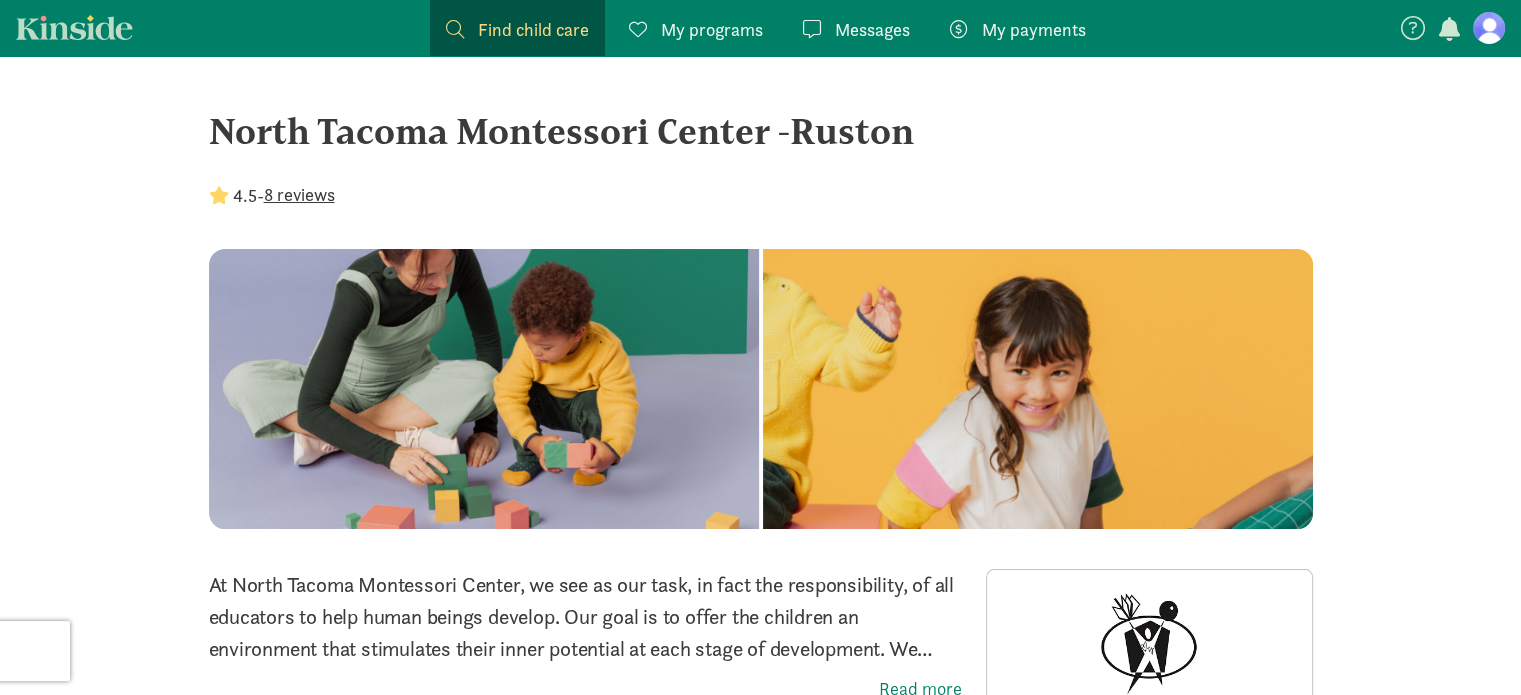 click on "My programs" at bounding box center (712, 29) 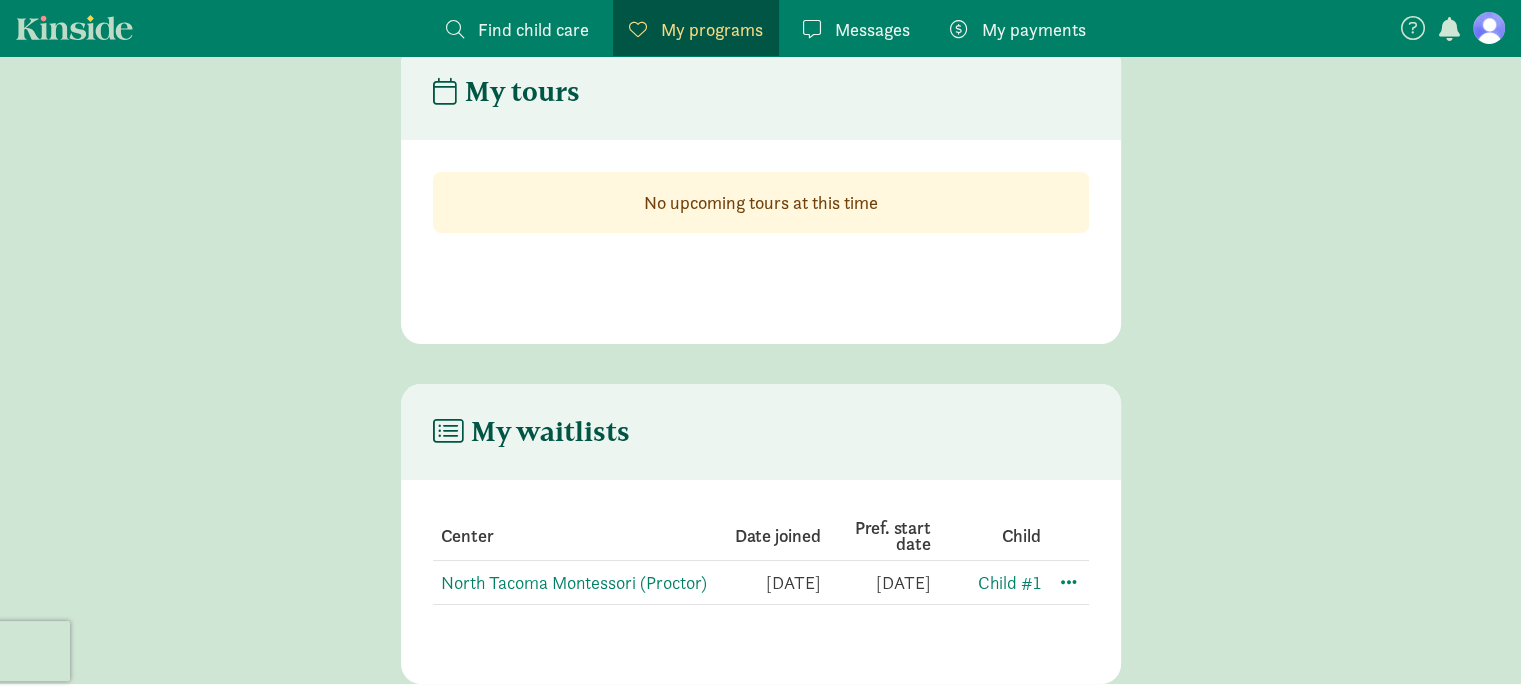 scroll, scrollTop: 80, scrollLeft: 0, axis: vertical 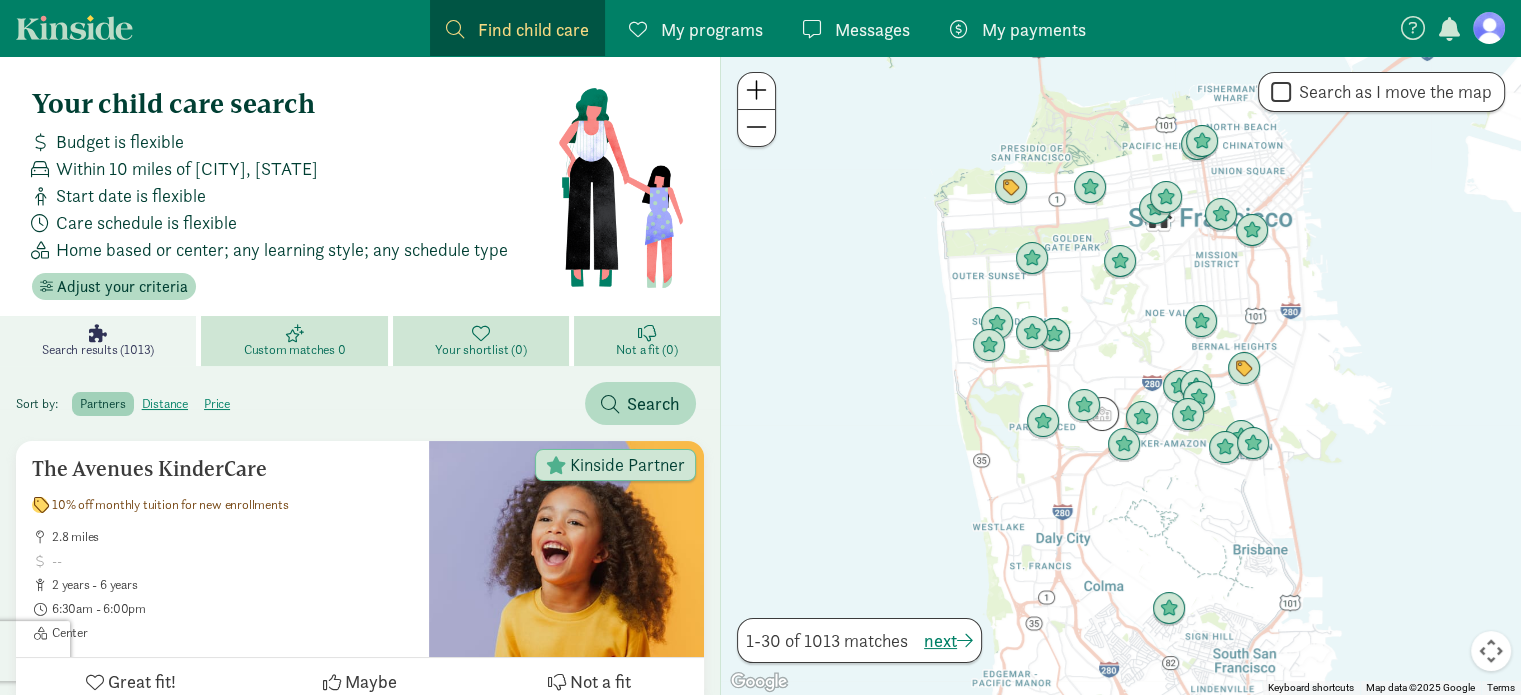 click on "My programs" at bounding box center (712, 29) 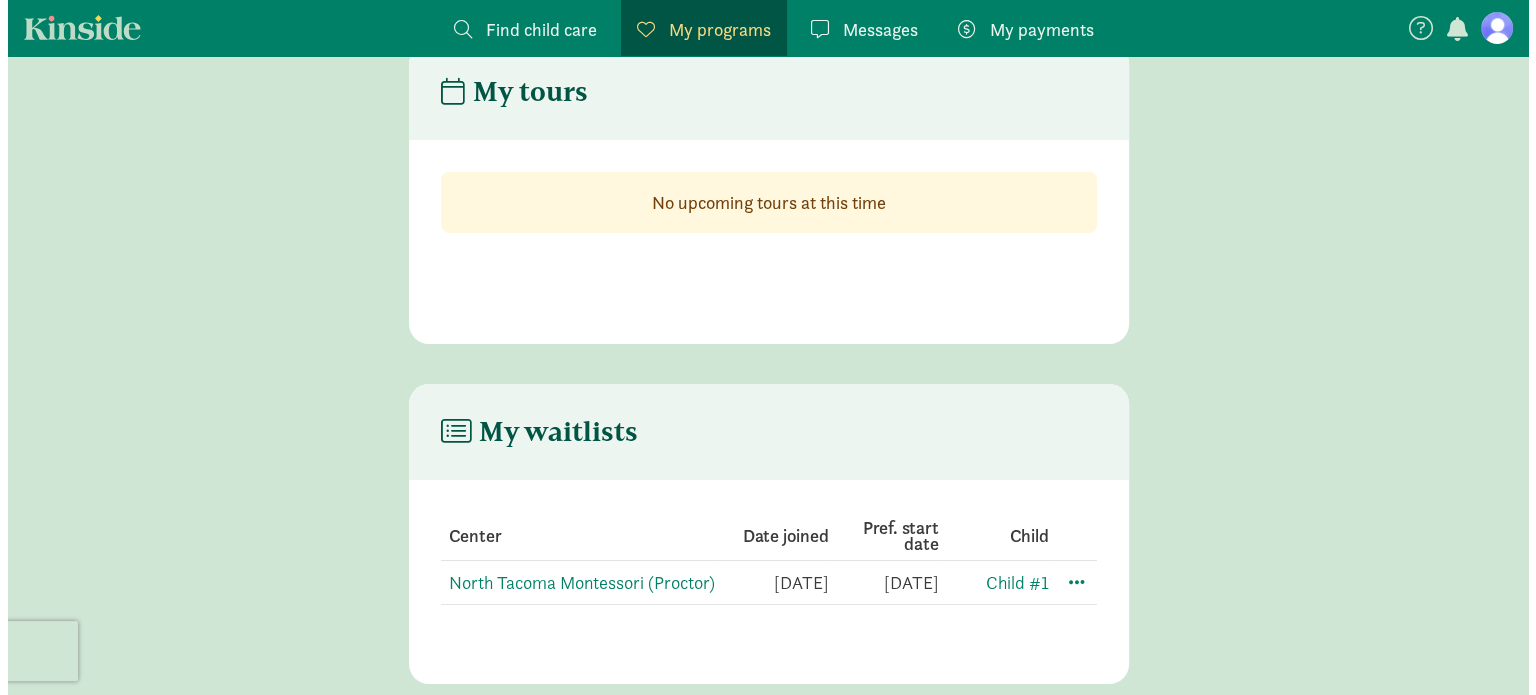 scroll, scrollTop: 80, scrollLeft: 0, axis: vertical 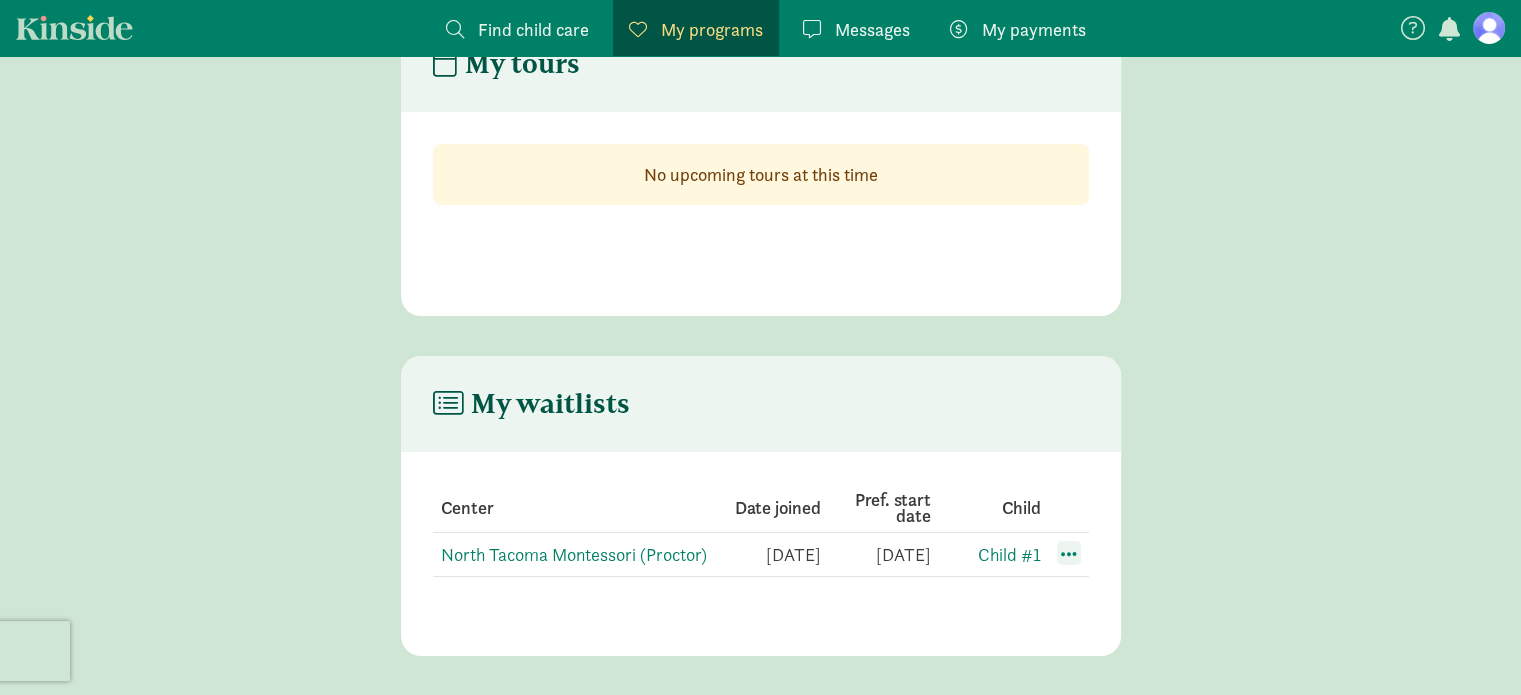click 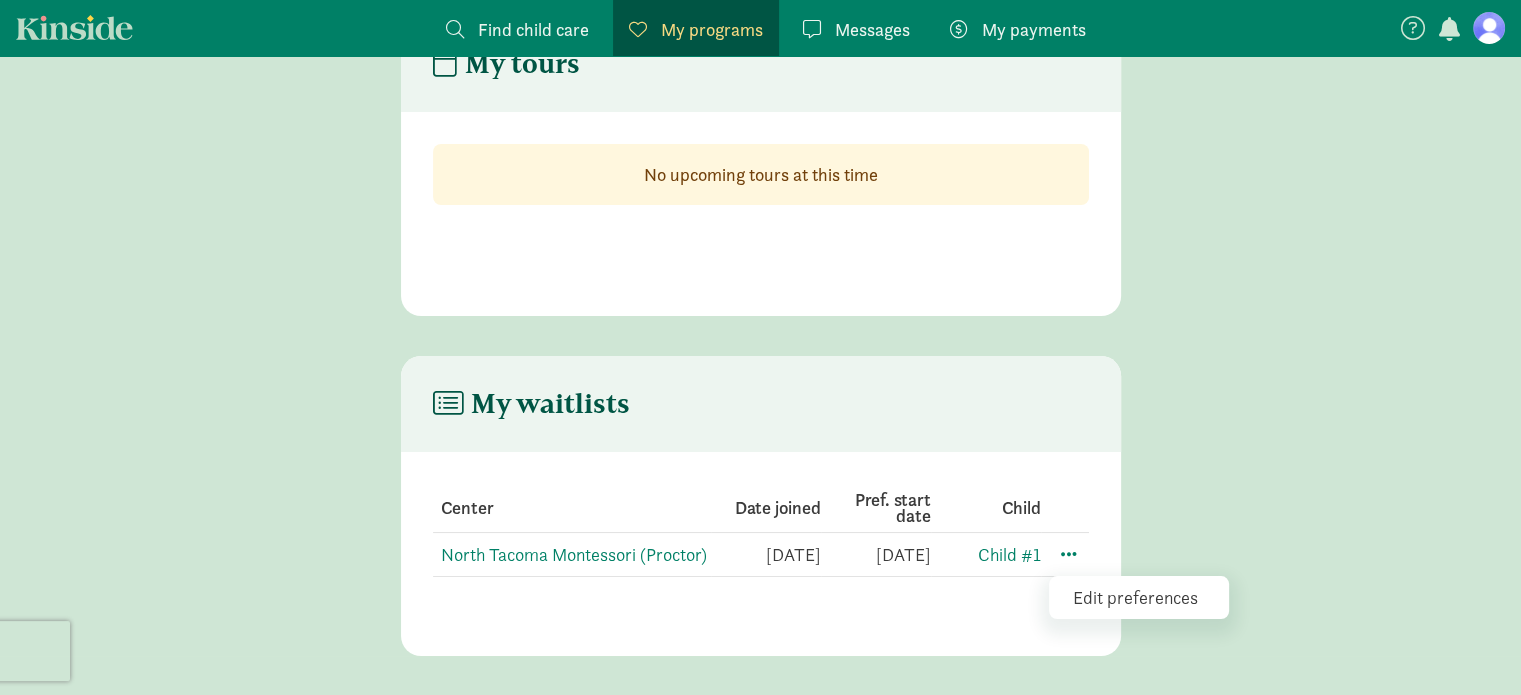click on "Edit preferences" 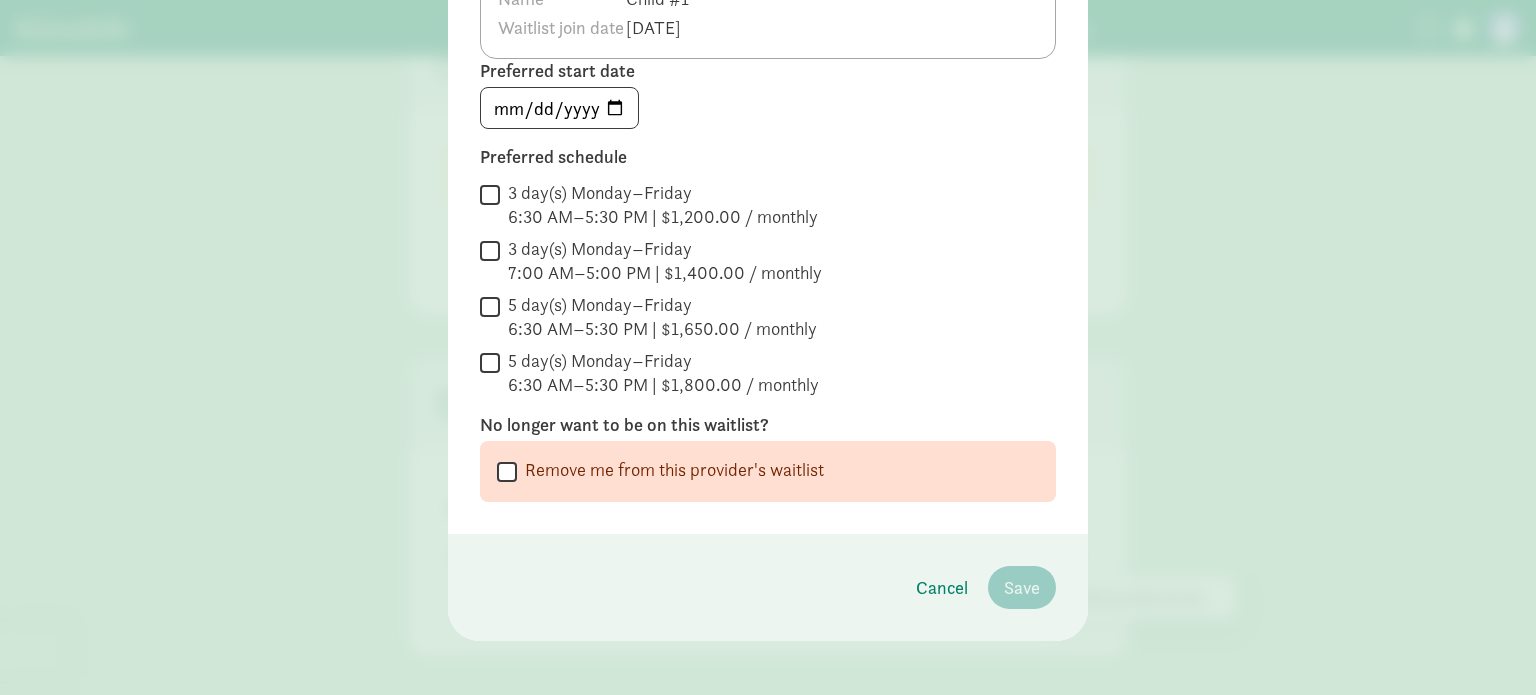 scroll, scrollTop: 228, scrollLeft: 0, axis: vertical 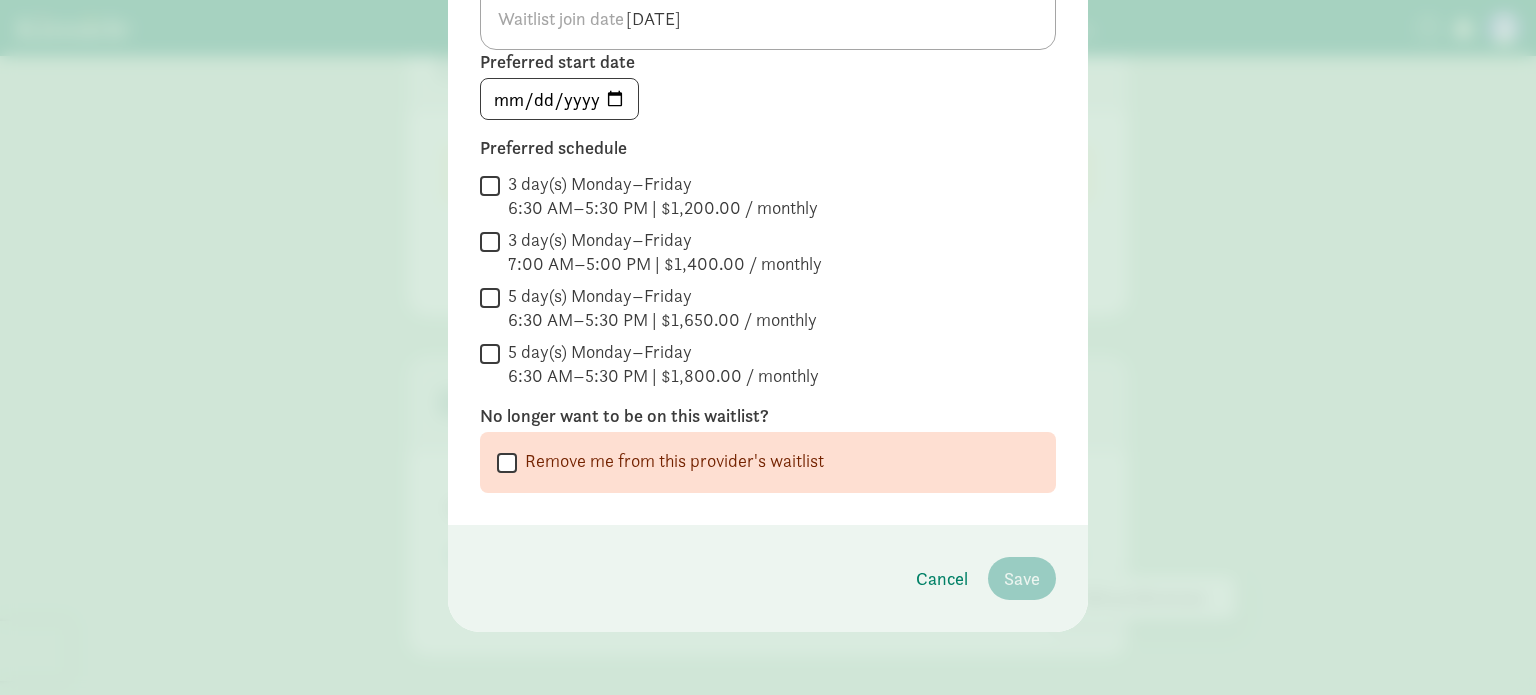 click on "5 day(s) Monday–Friday 6:30 AM–5:30 PM | $1,650.00 / monthly" at bounding box center [490, 297] 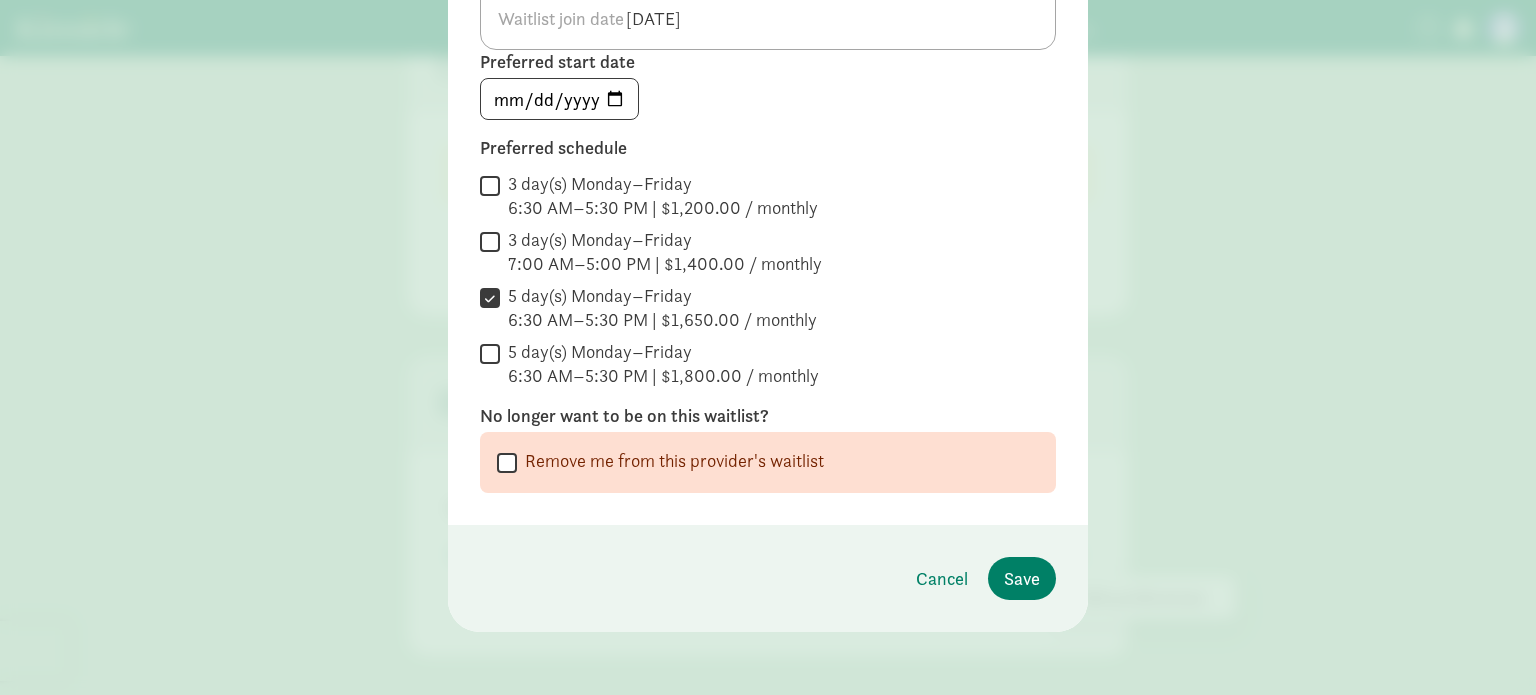 click on "5 day(s) Monday–Friday 6:30 AM–5:30 PM | $1,800.00 / monthly" at bounding box center [490, 353] 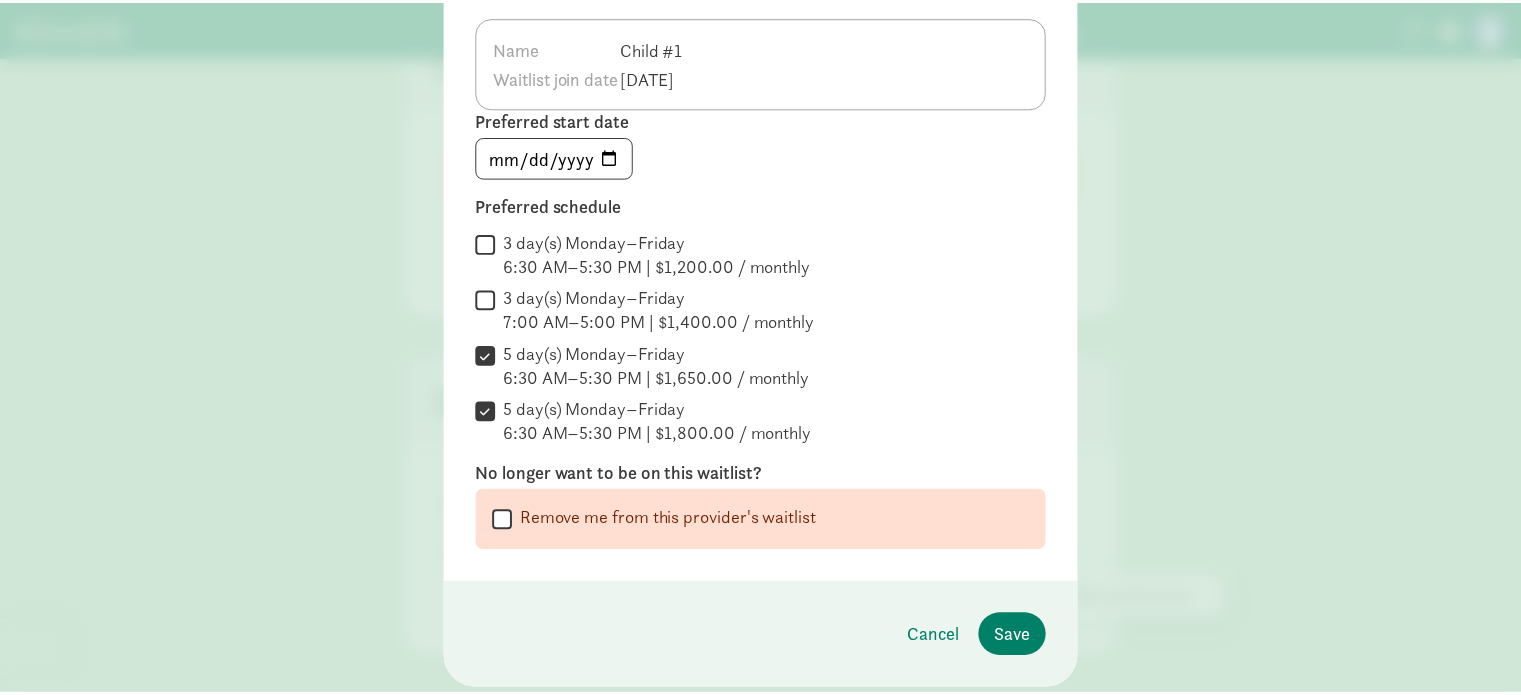 scroll, scrollTop: 200, scrollLeft: 0, axis: vertical 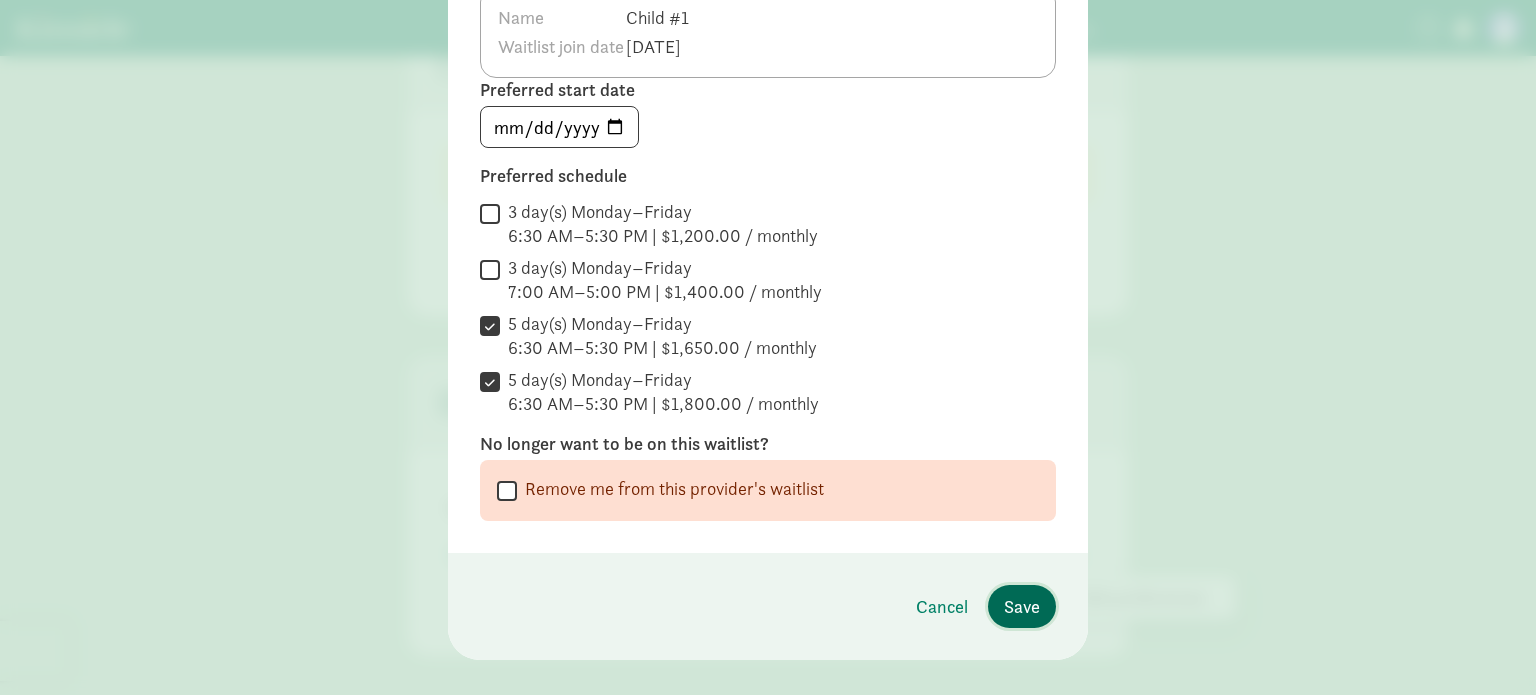 click on "Save" at bounding box center (1022, 606) 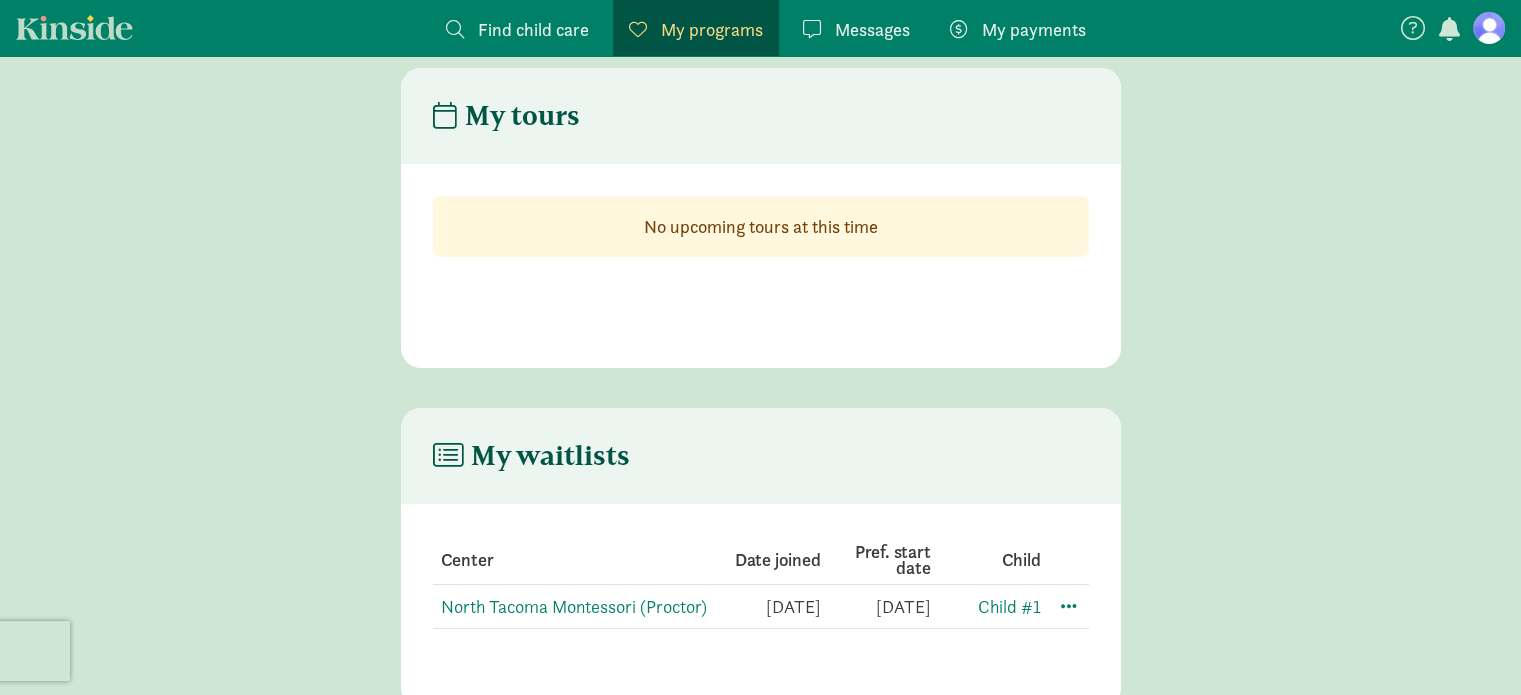 scroll, scrollTop: 0, scrollLeft: 0, axis: both 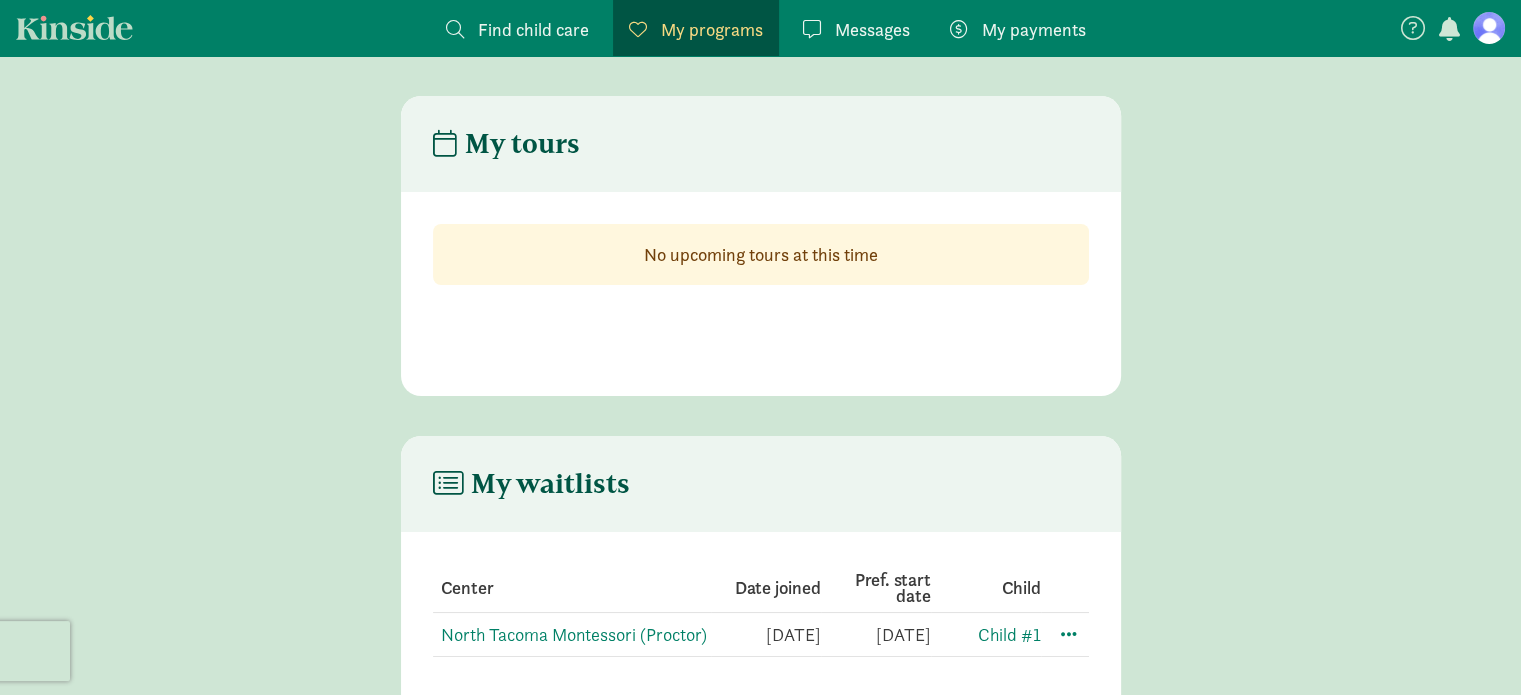 click at bounding box center [1489, 28] 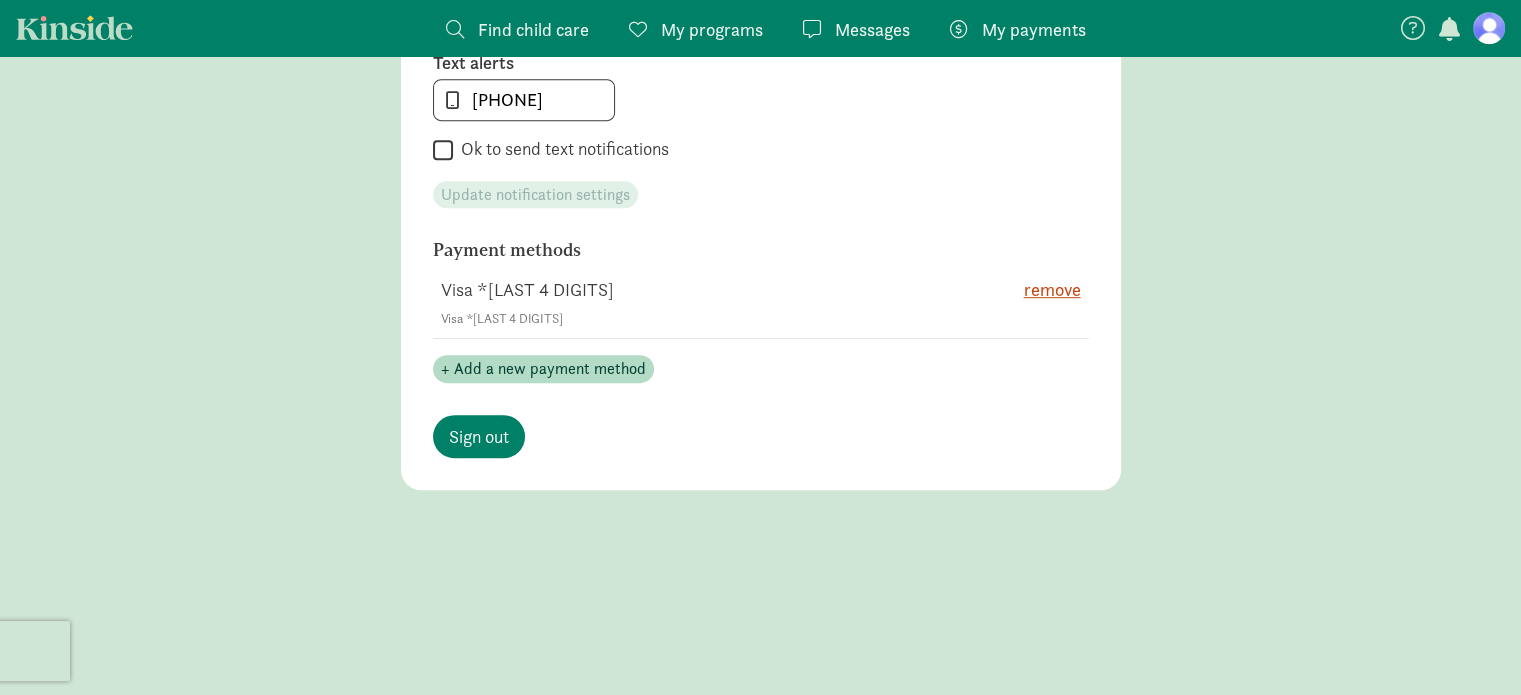 scroll, scrollTop: 1131, scrollLeft: 0, axis: vertical 